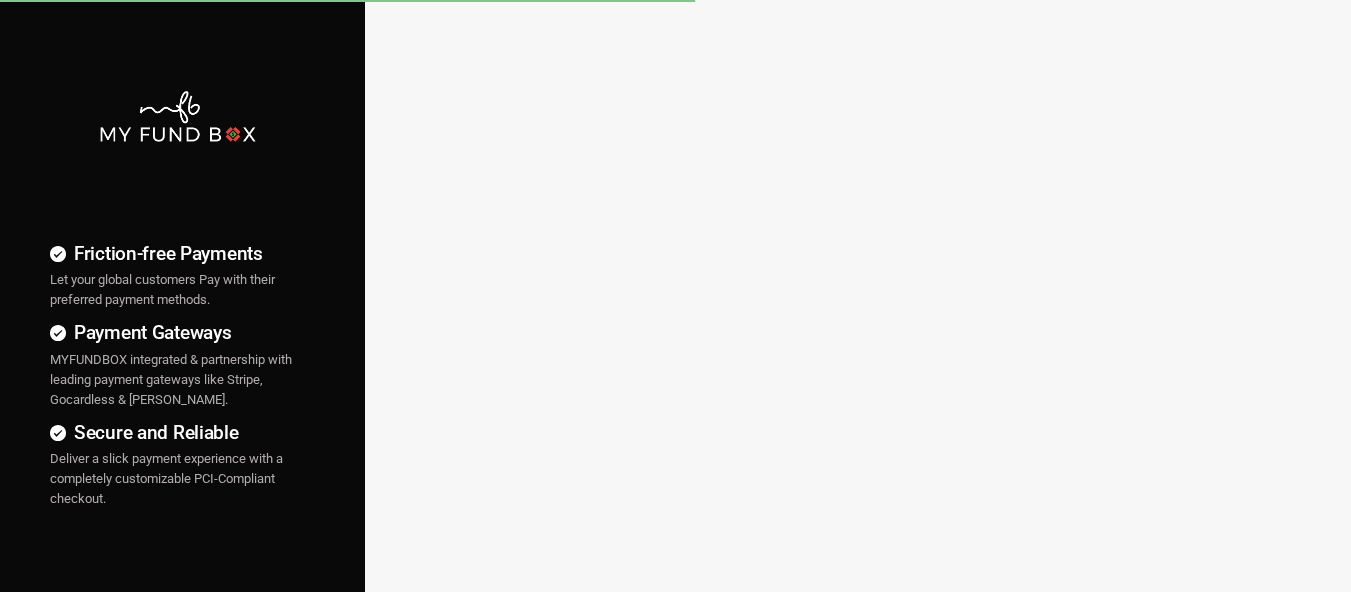 scroll, scrollTop: 0, scrollLeft: 0, axis: both 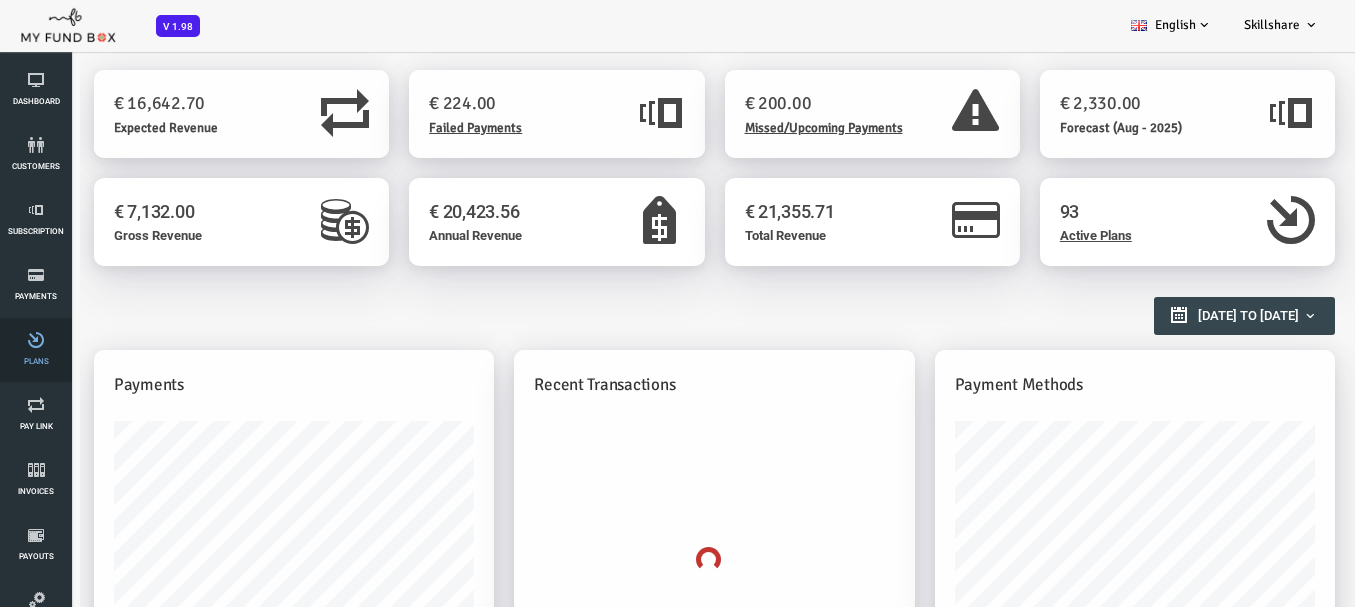 click at bounding box center (36, 340) 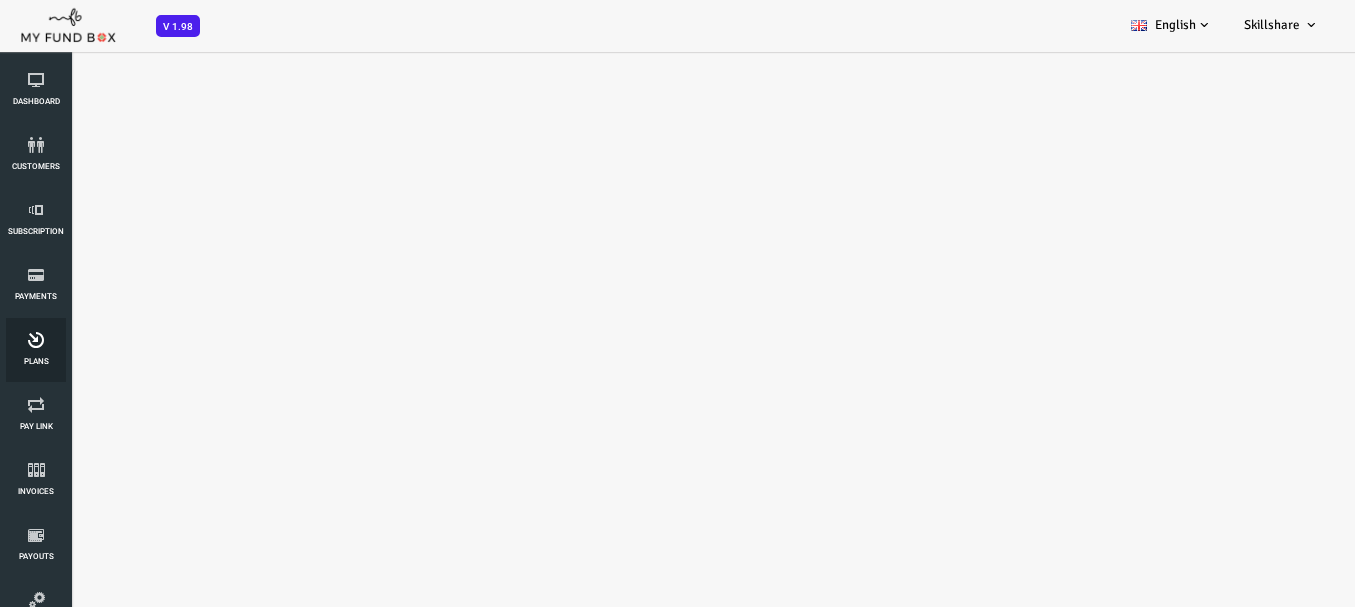 scroll, scrollTop: 0, scrollLeft: 0, axis: both 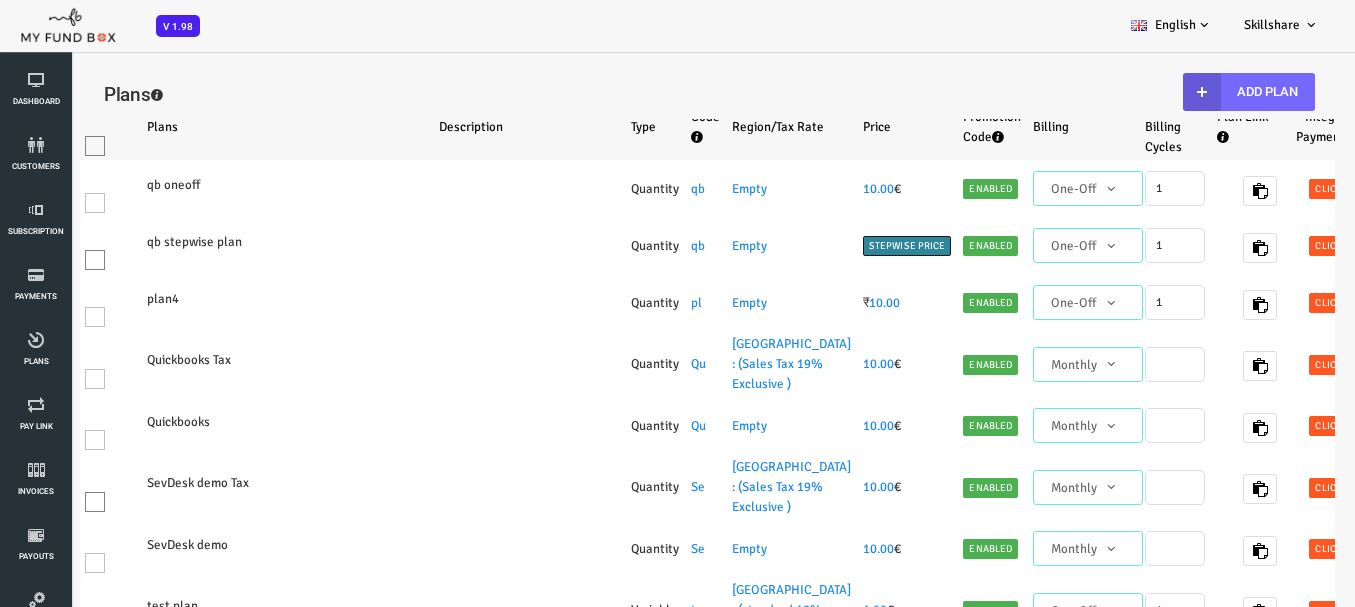 select on "100" 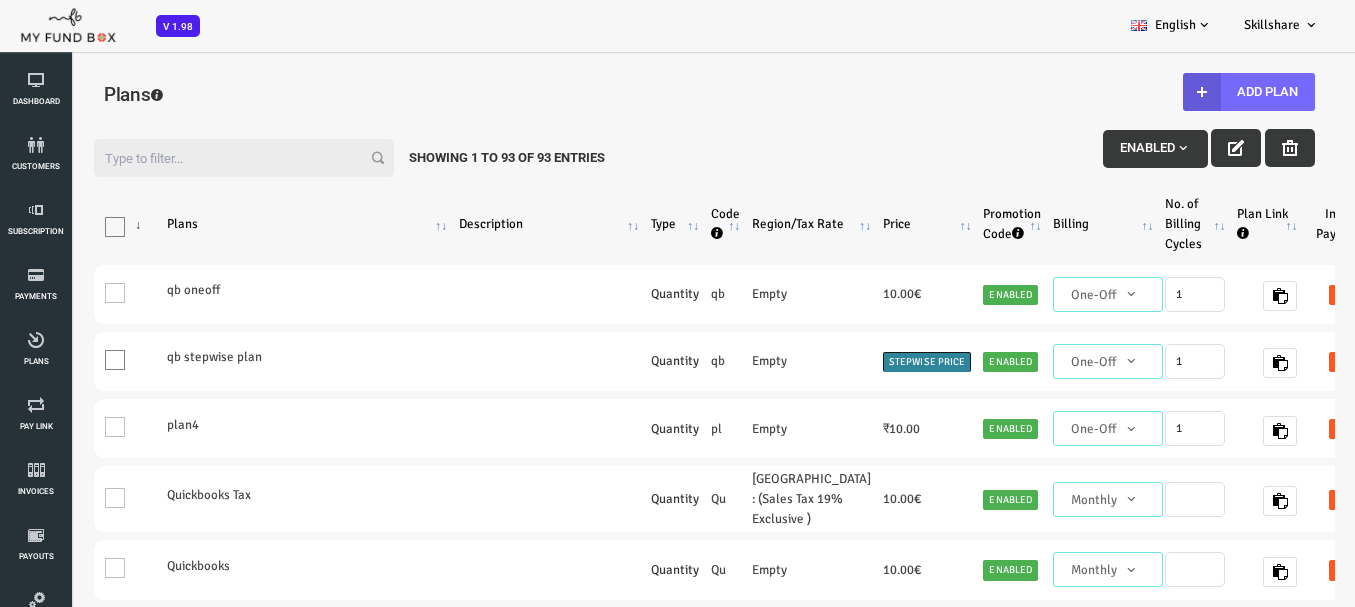 click on "Plan Link" at bounding box center [1213, 224] 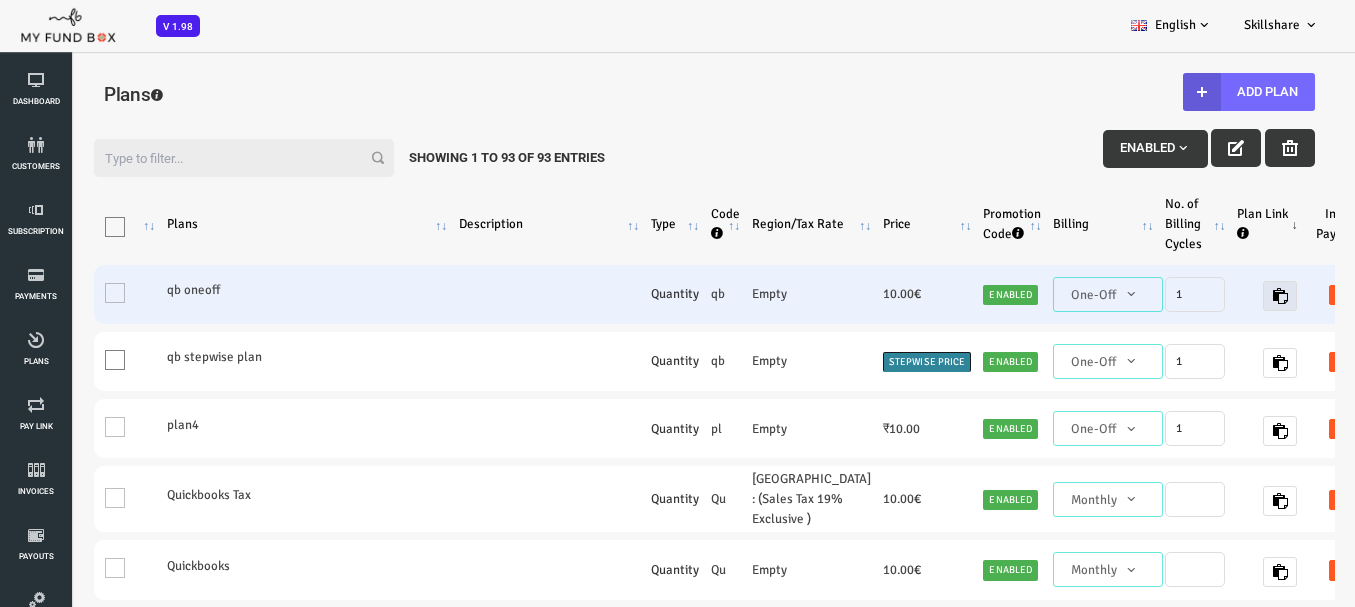 click at bounding box center [1226, 296] 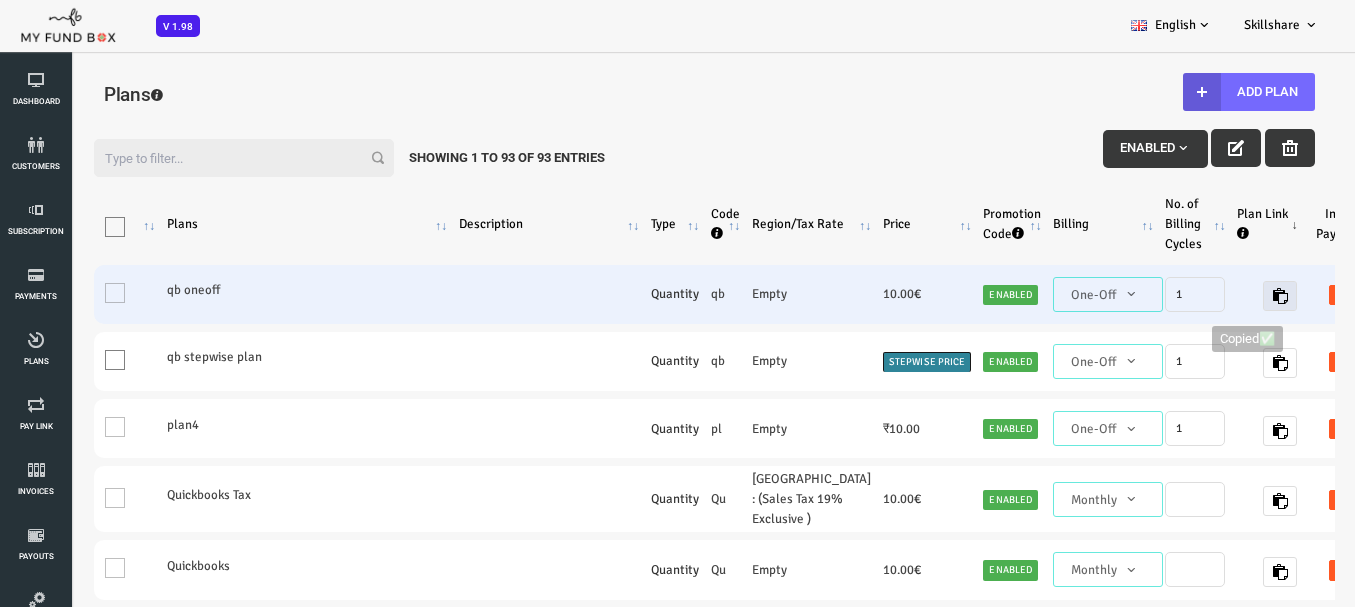 click at bounding box center [1226, 296] 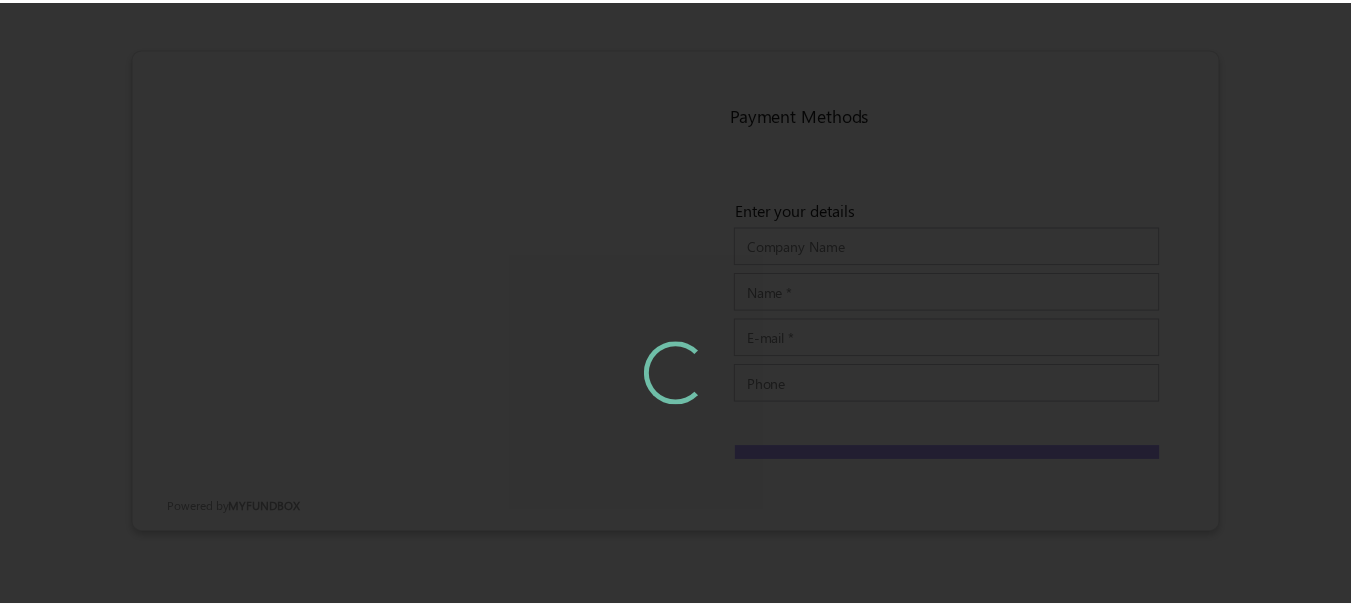 scroll, scrollTop: 0, scrollLeft: 0, axis: both 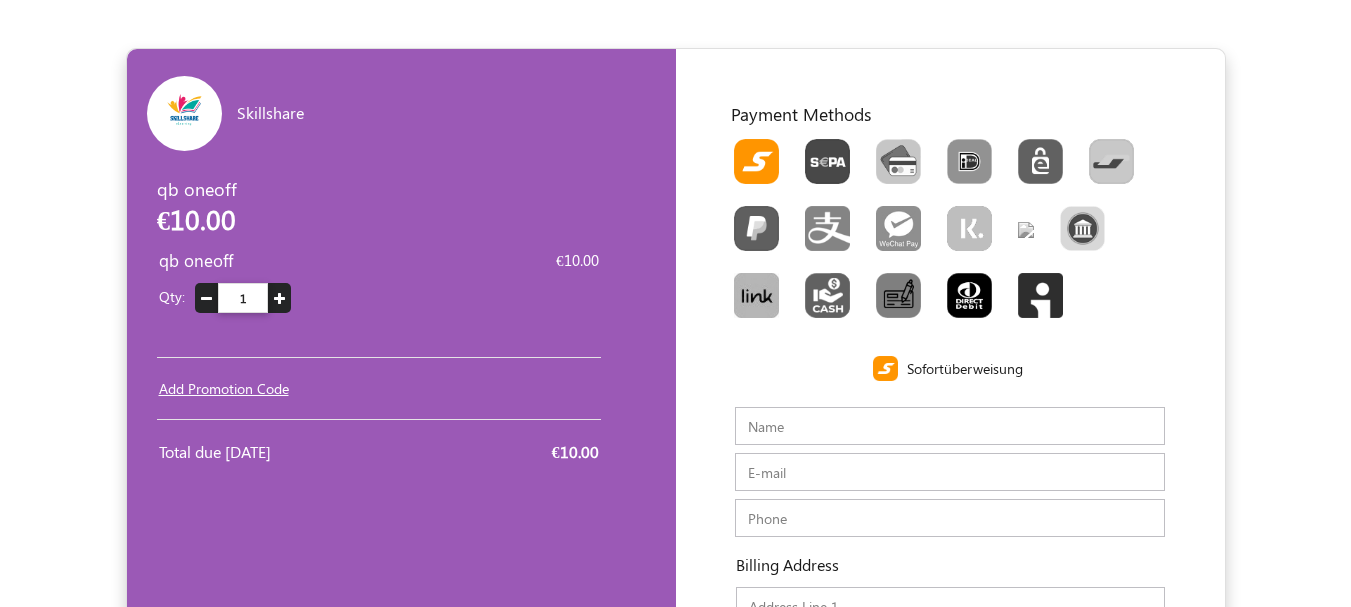 click at bounding box center (969, 295) 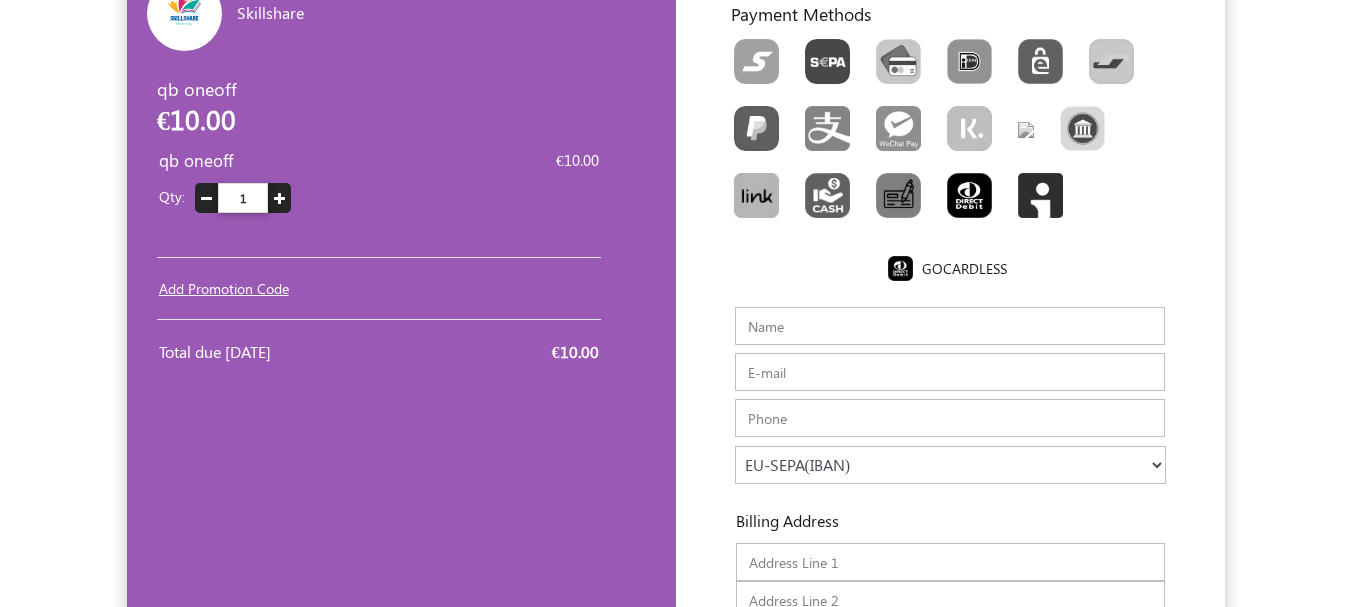 scroll, scrollTop: 200, scrollLeft: 0, axis: vertical 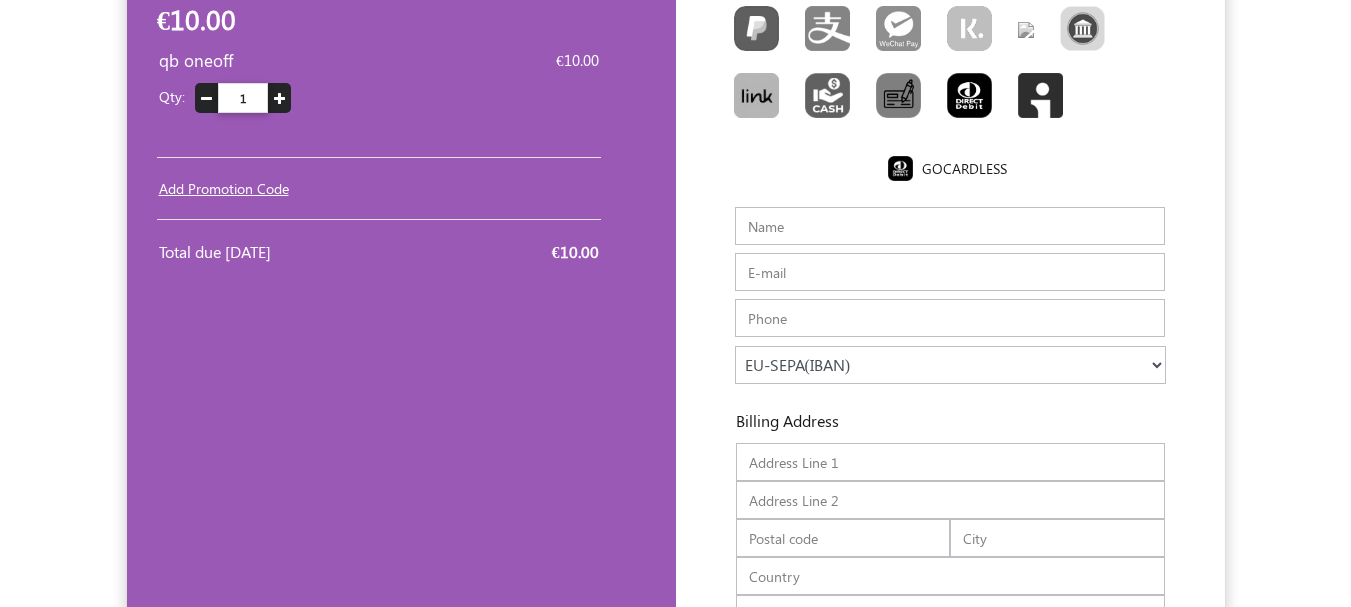 click on "Name" at bounding box center [950, 226] 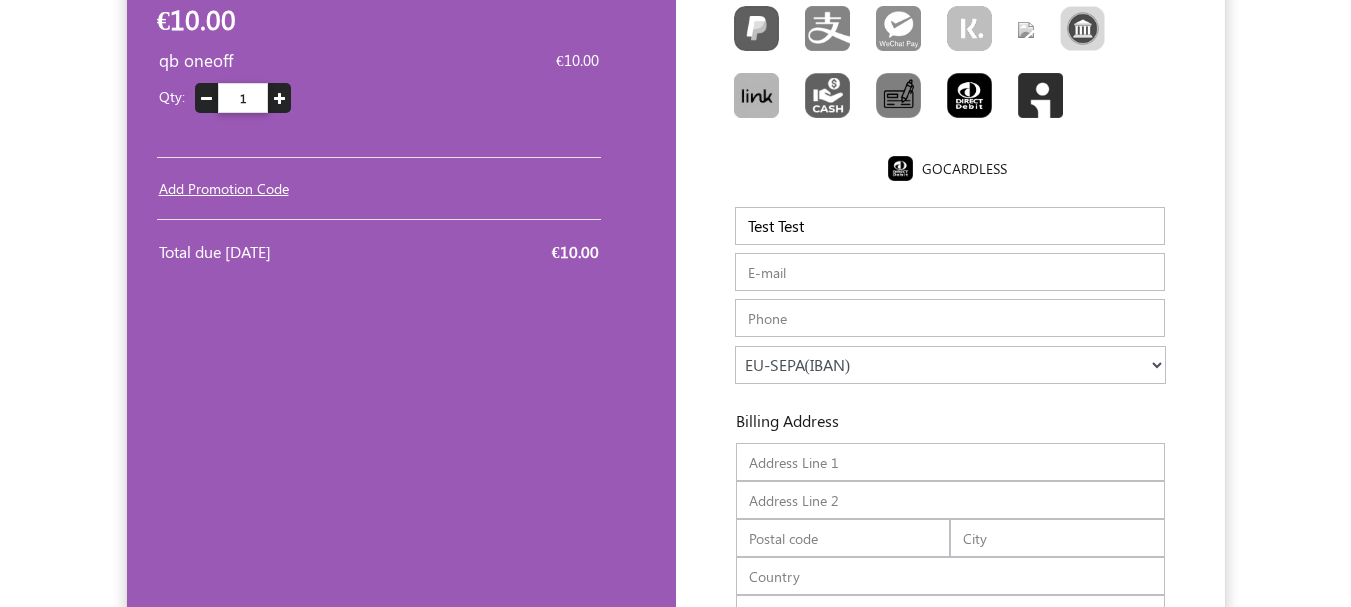 click on "E-mail" at bounding box center [950, 272] 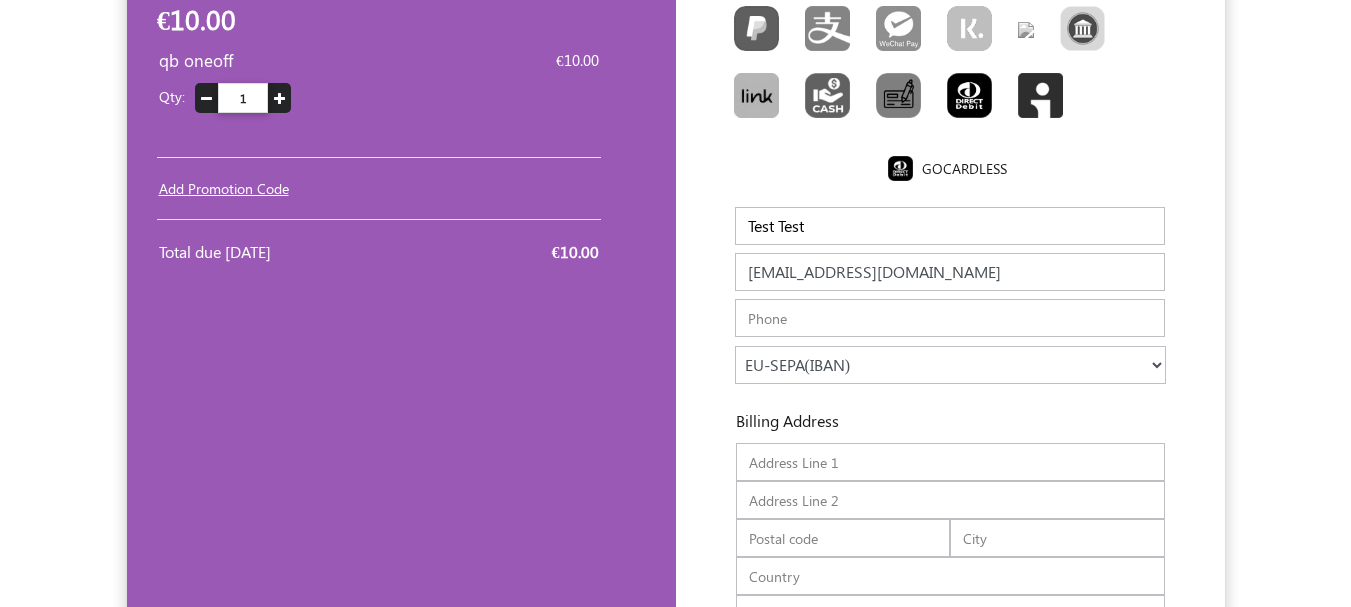 click at bounding box center [950, 318] 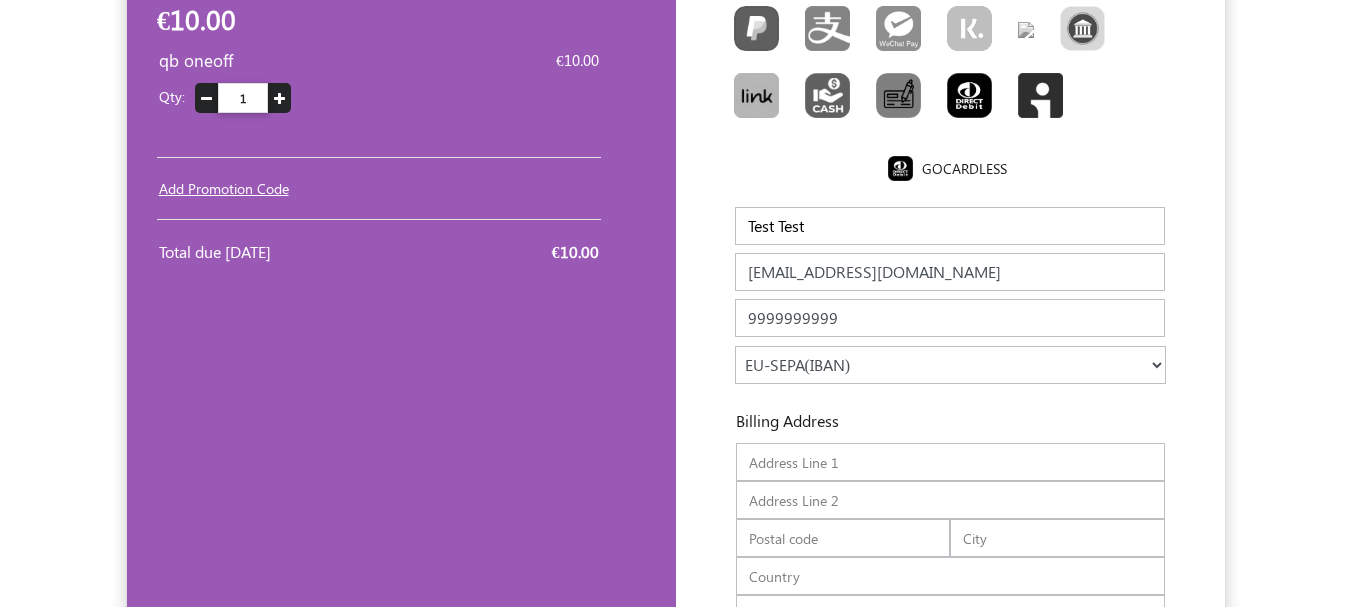 click on "EU-SEPA(IBAN)
UnitedStates(ACH)
UnitedKingdom(BACS)
Australia(BECS)
New Zealand(BECS)
Canada(PAD)
Sweden(Autogiro)
Denmark(Betalingsservice)" at bounding box center [950, 365] 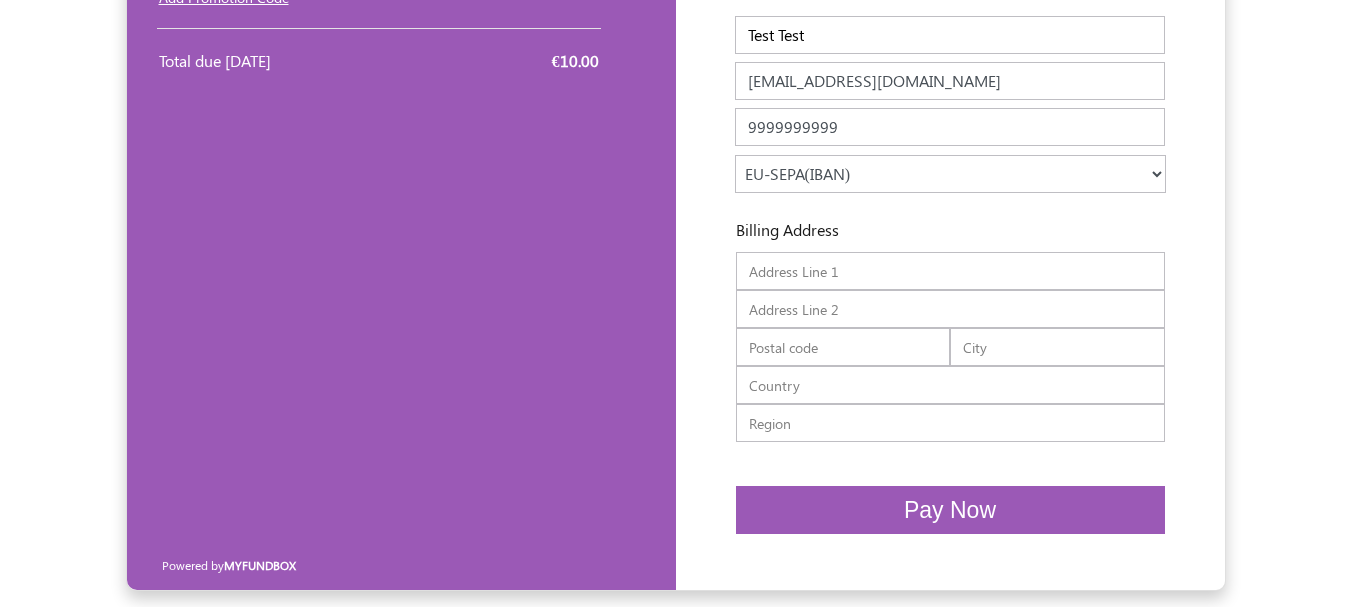 click on "Pay Now" at bounding box center (950, 510) 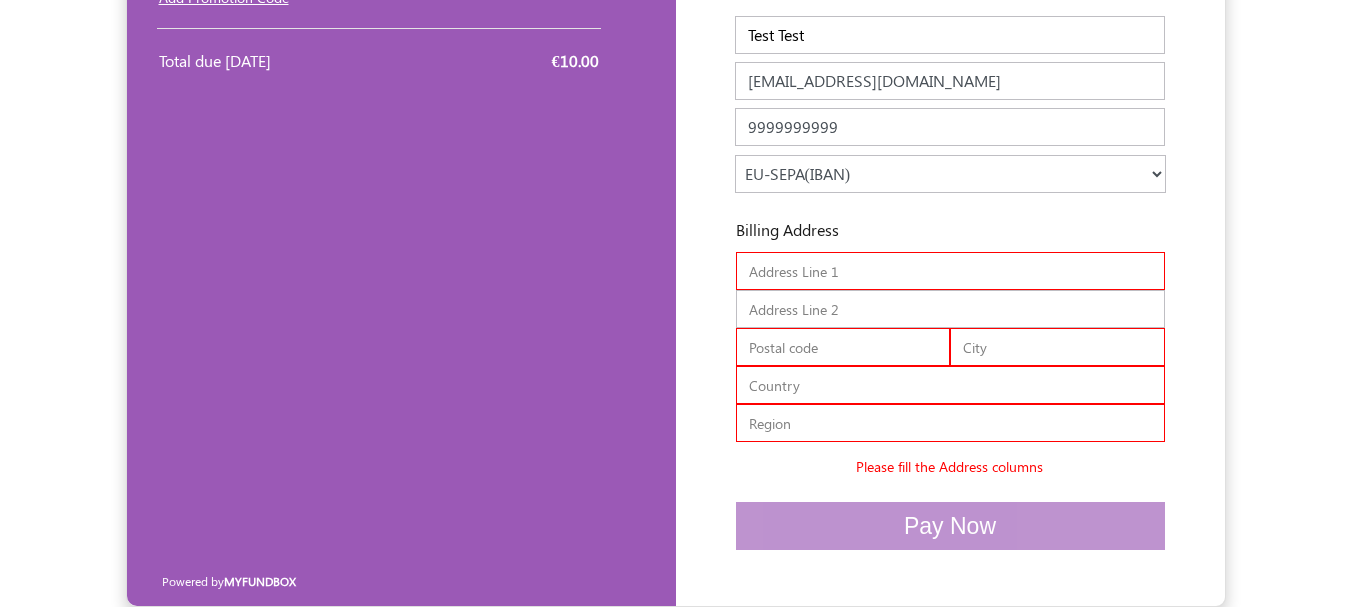 click at bounding box center [950, 271] 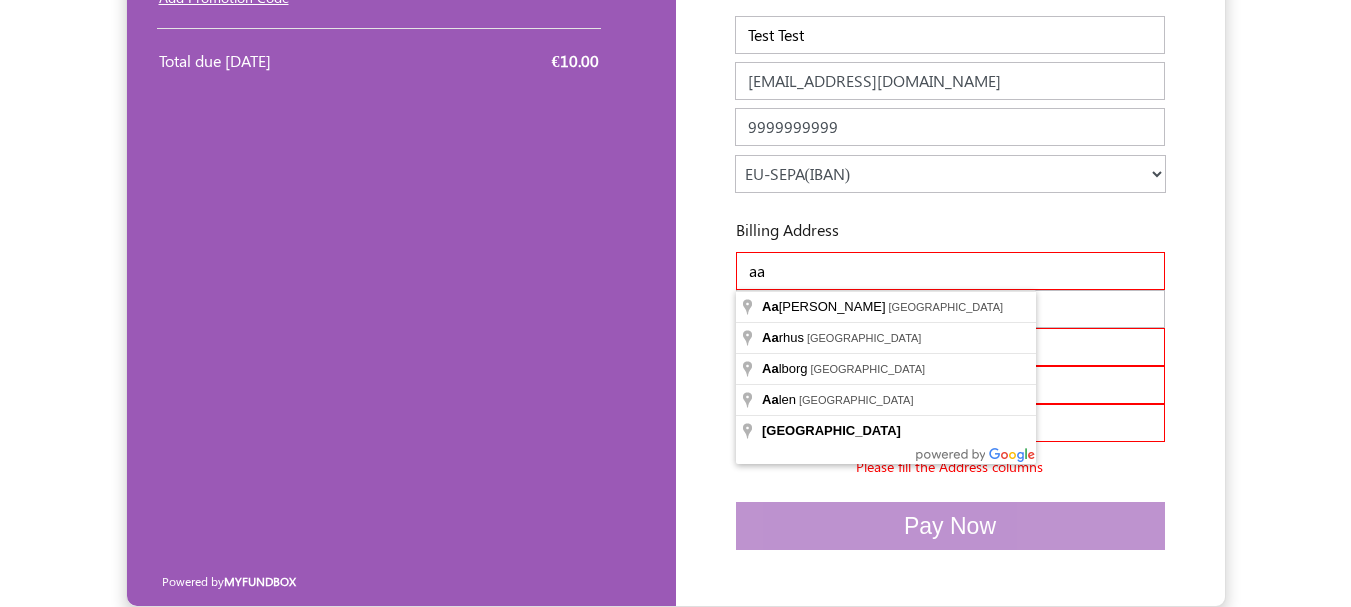 type on "aa" 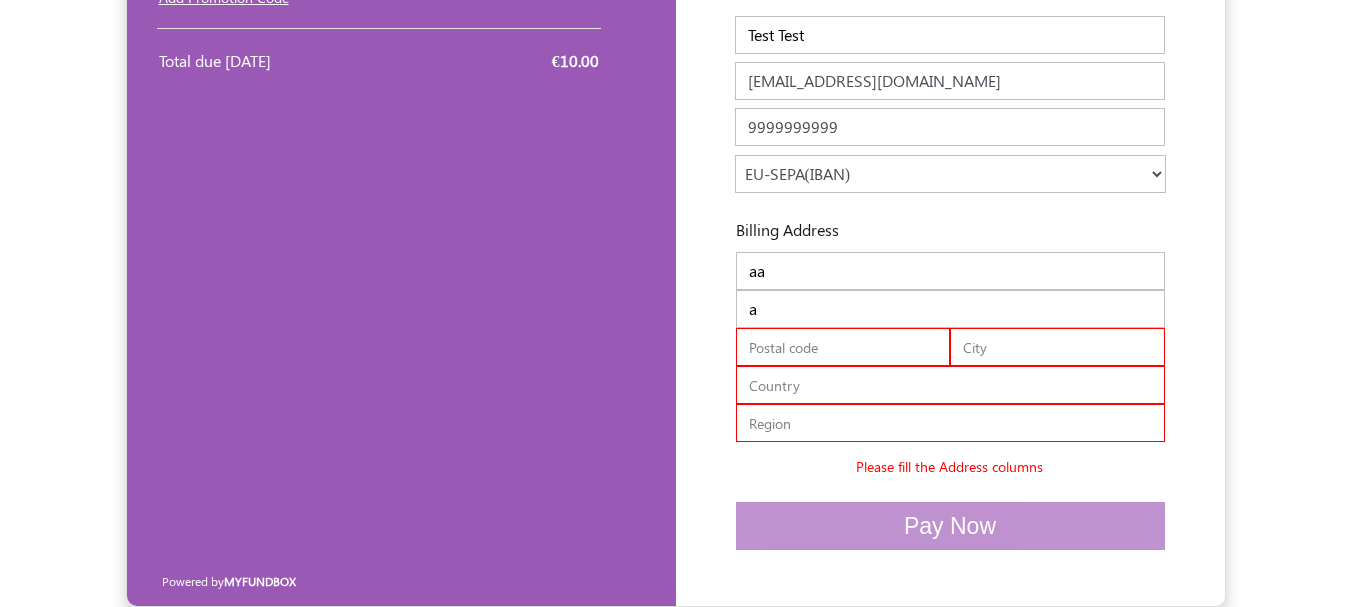 type on "a" 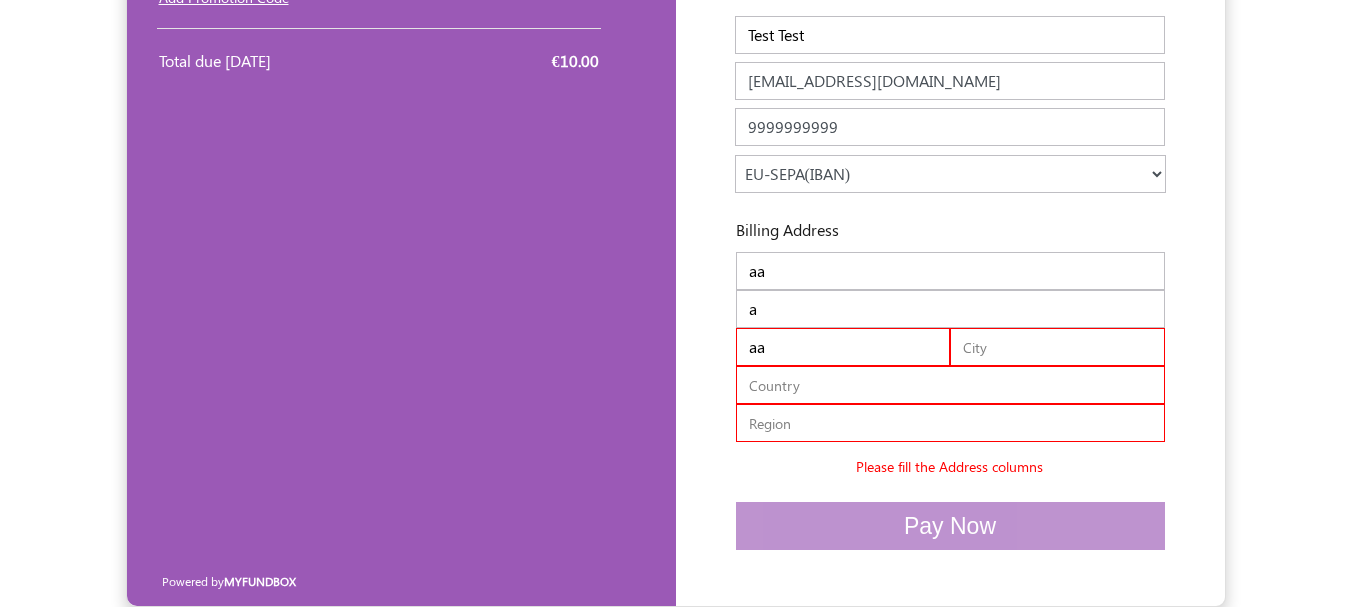 type on "aa" 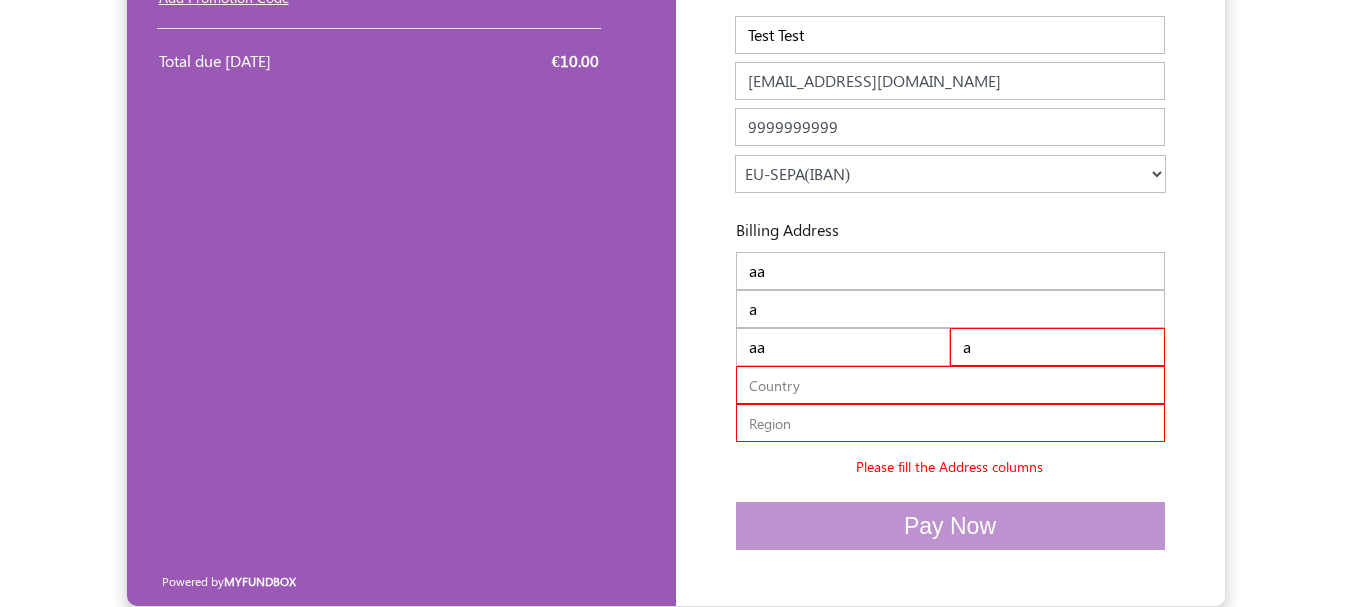 type on "a" 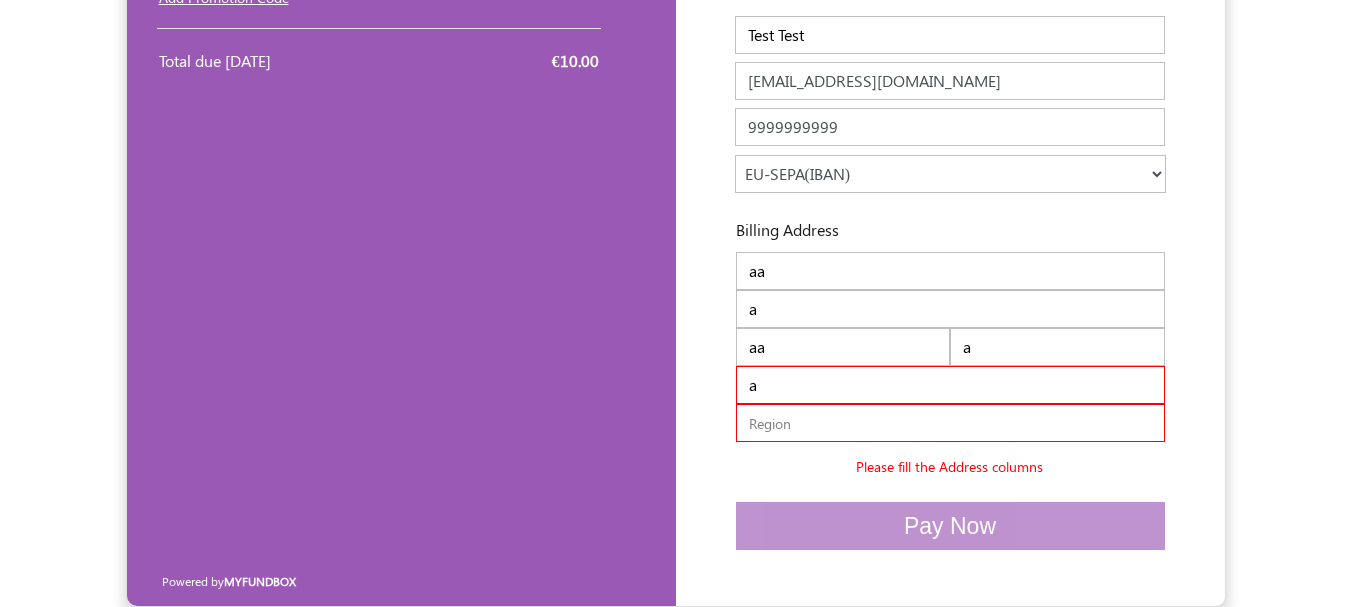 type on "a" 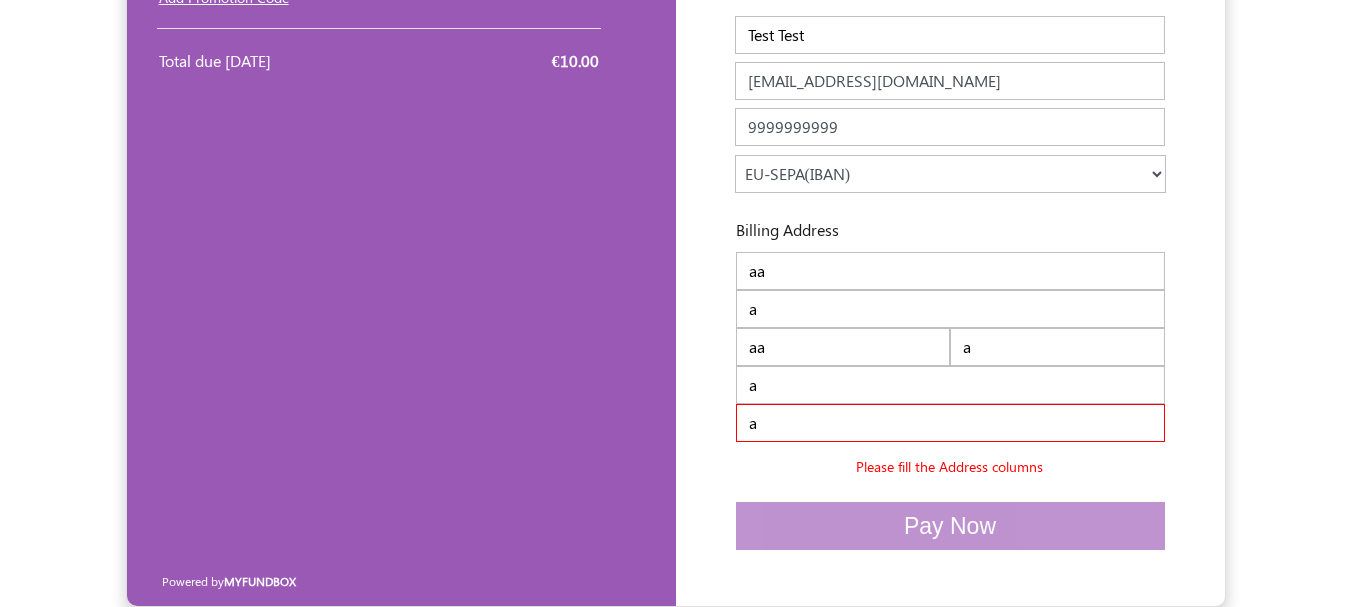 click on "Billing Address
aa
a
aa
a
a
a
Please fill the Address columns" at bounding box center [950, 346] 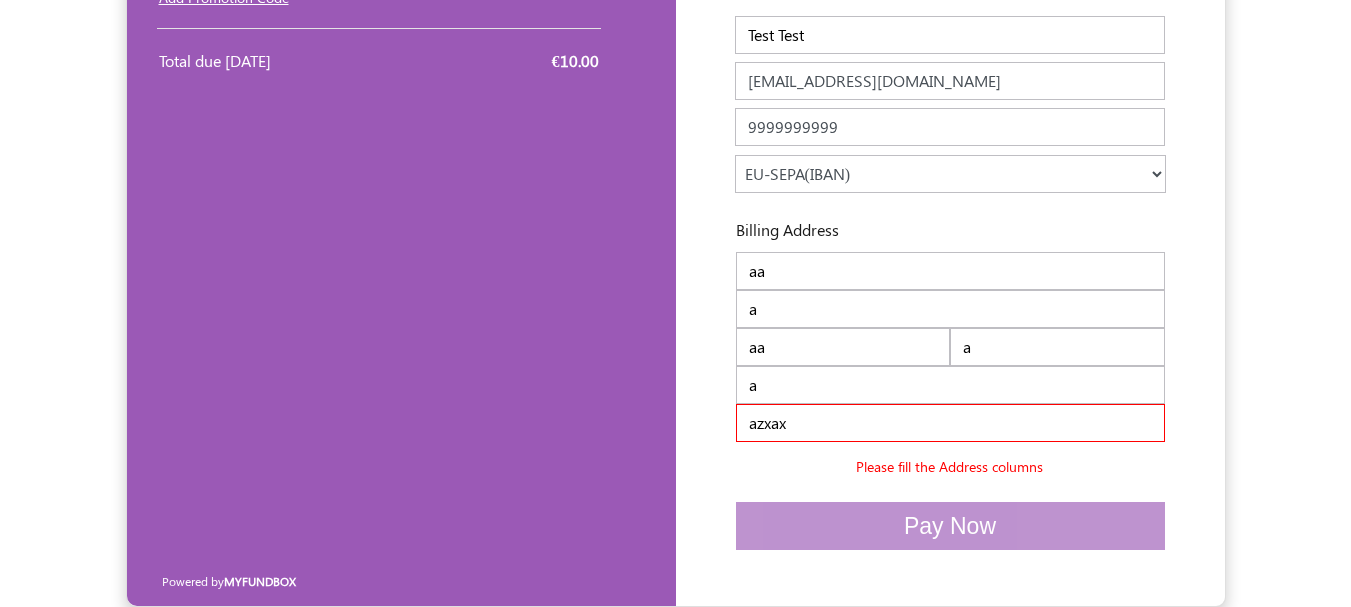 type on "azxax" 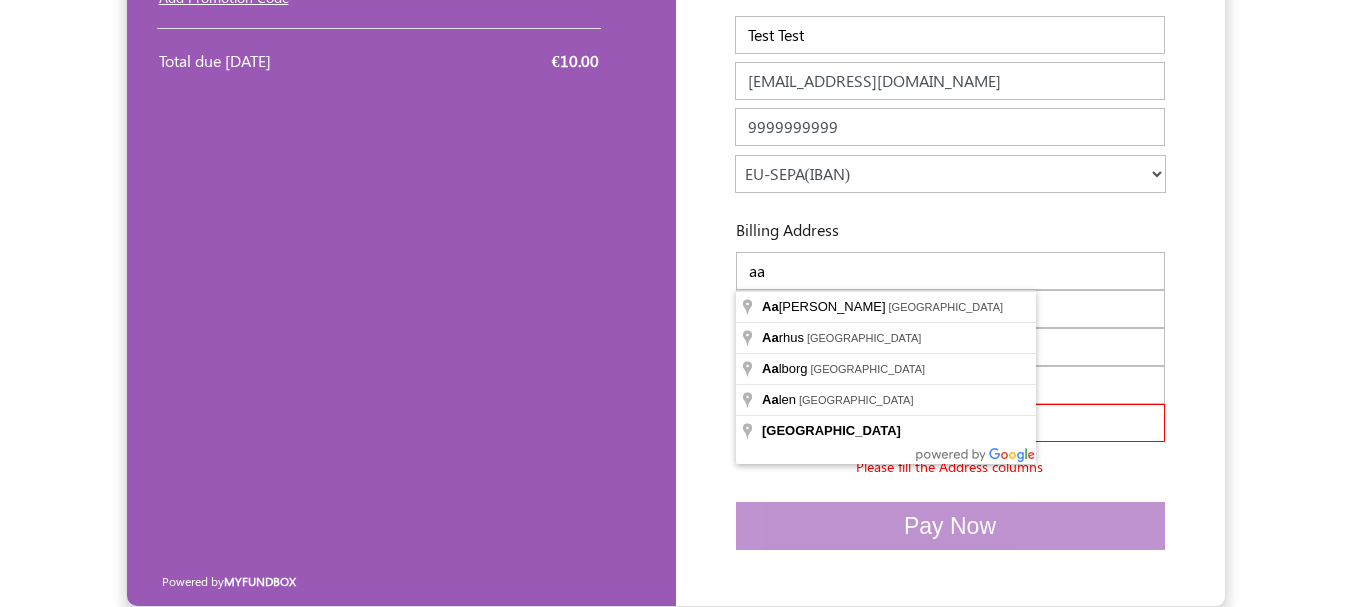 click on "Billing Address
aa
a
aa
a
a
azxax
Please fill the Address columns" at bounding box center (950, 346) 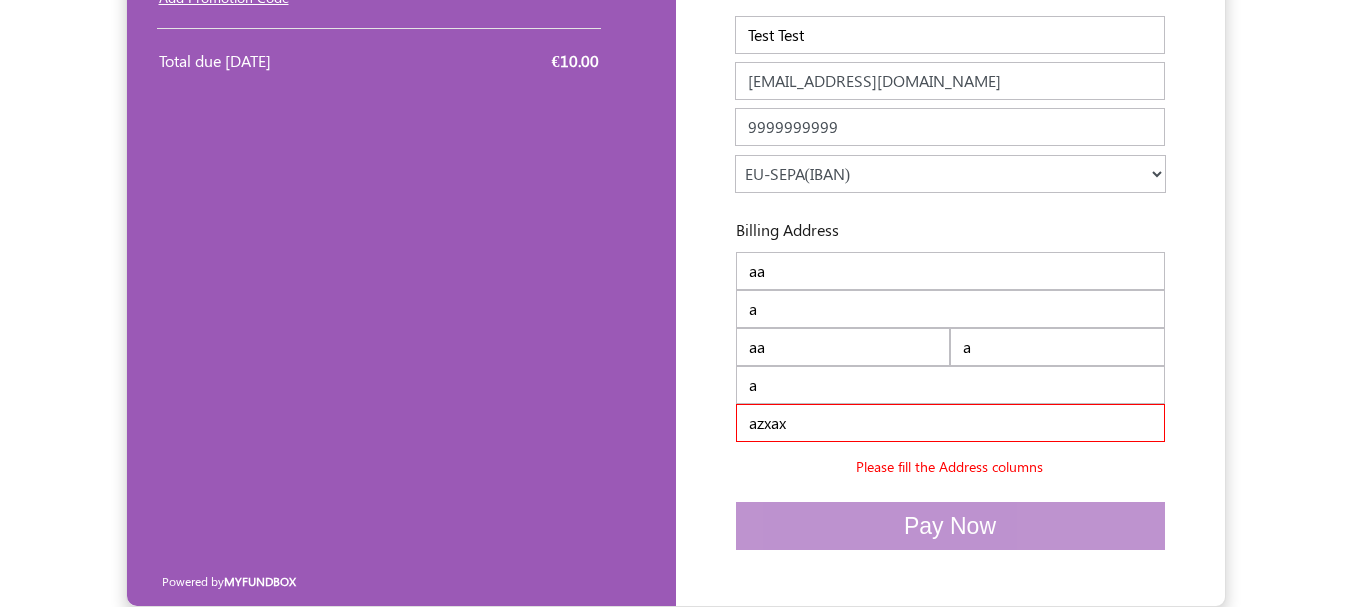 click on "aa" at bounding box center [950, 271] 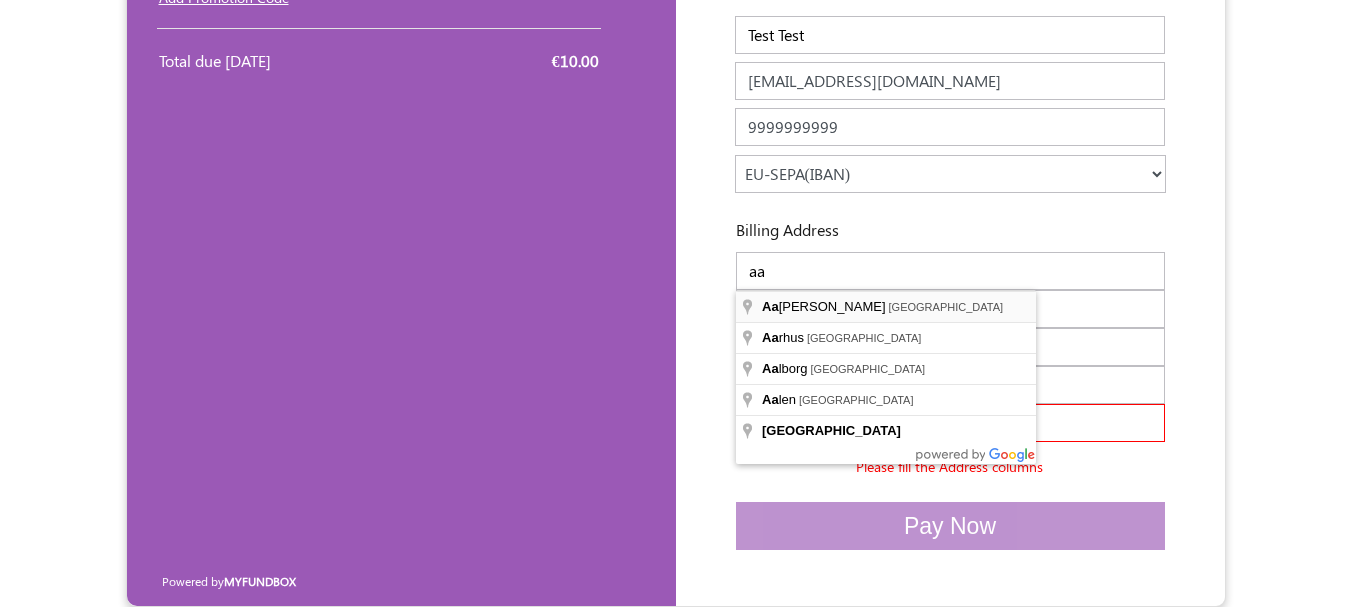 type on "Aachen, Germany" 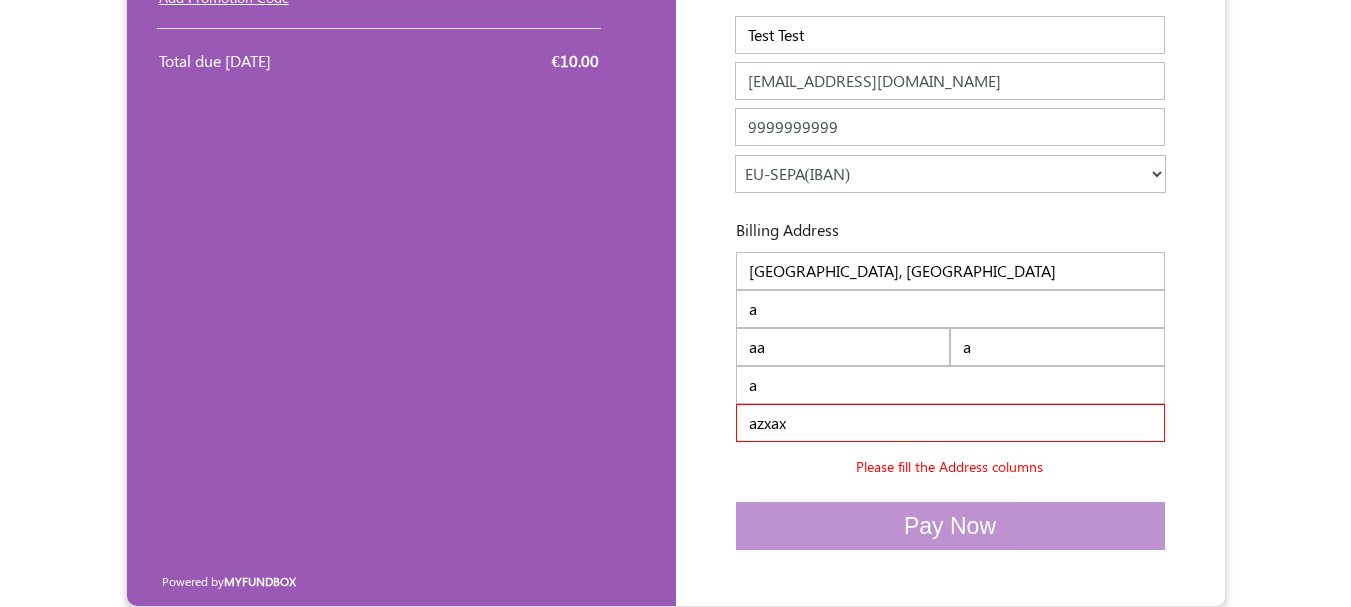 type 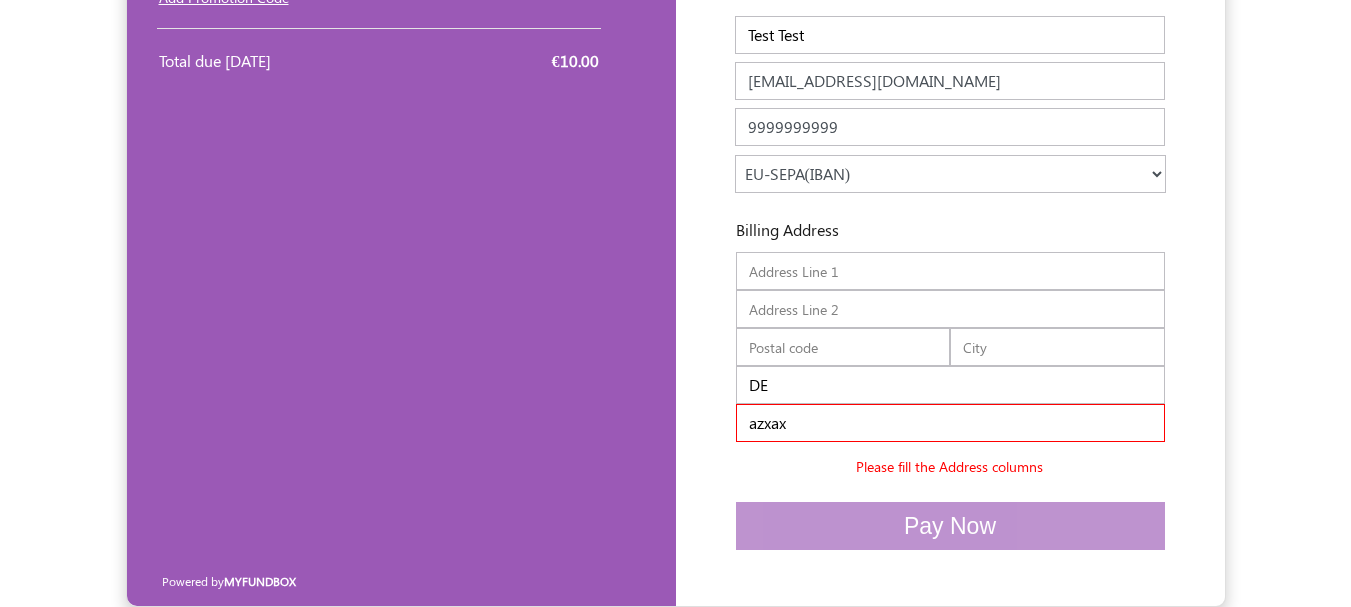 click on "azxax" at bounding box center [950, 423] 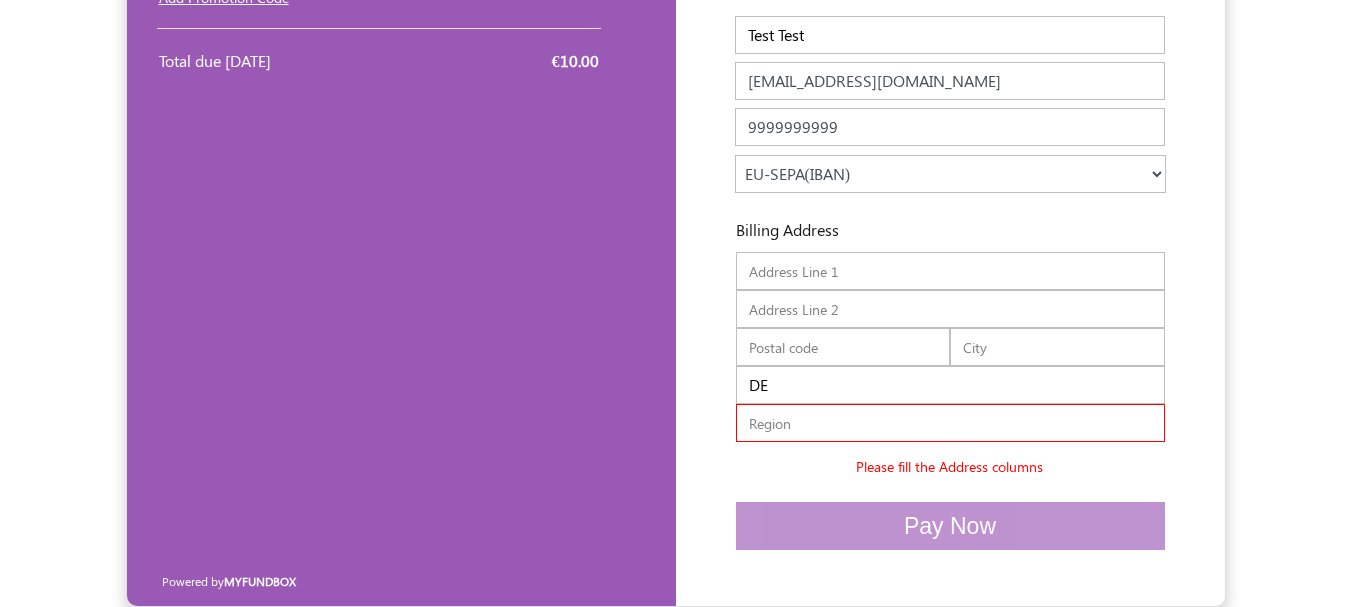 click at bounding box center (950, 423) 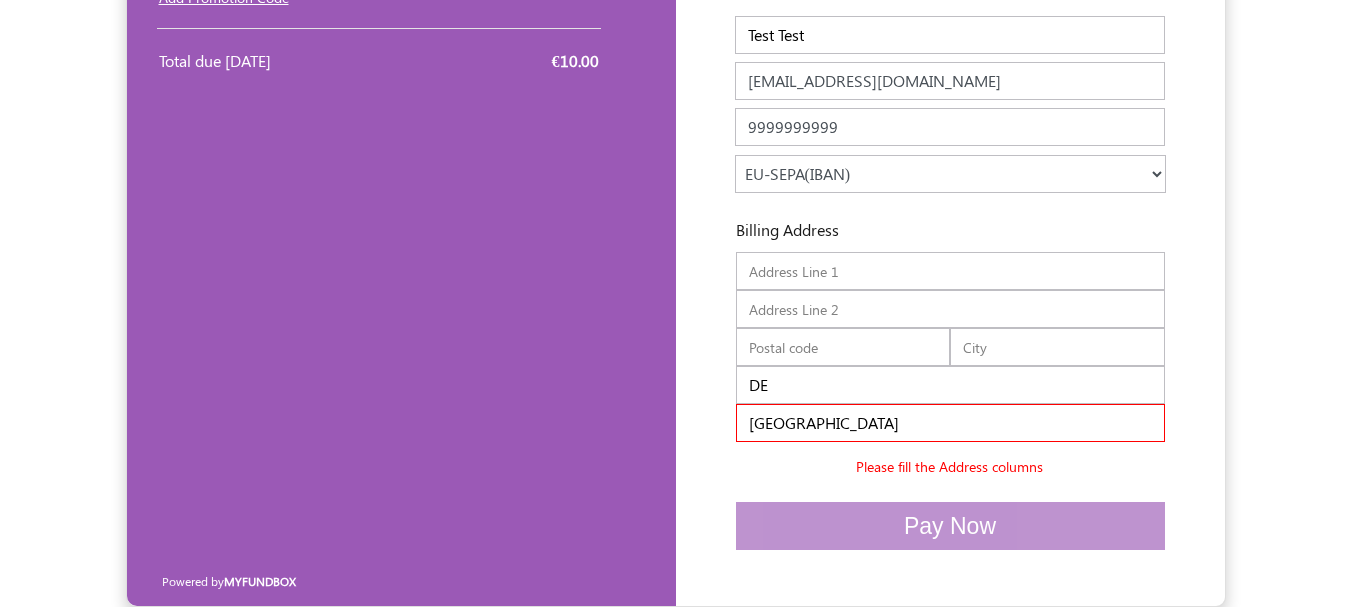 click on "Enter your details
Company Name
Name
Test Test
Name should be atleast 3 characters
IBAN
Please enter valid IBAN number
IBAN of this region is currently not supported. Click here to know the supported countries.
IBAN
Please enter valid IBAN number
DE" at bounding box center (950, 249) 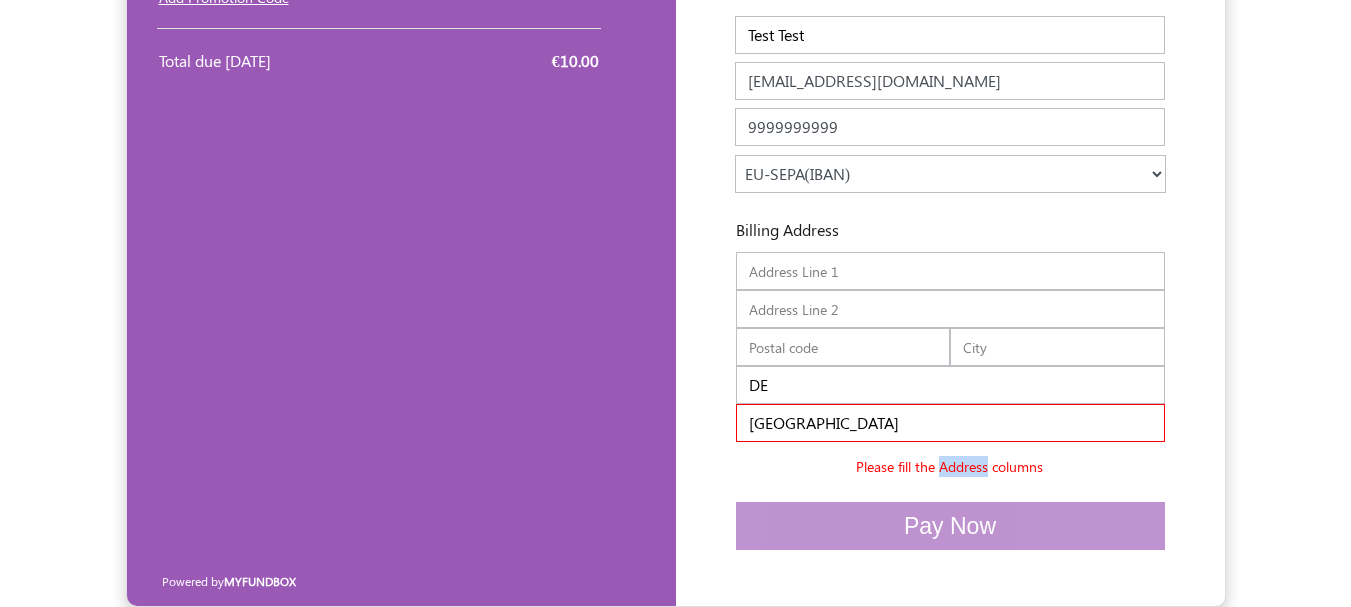 click on "Please fill the Address columns" at bounding box center (949, 466) 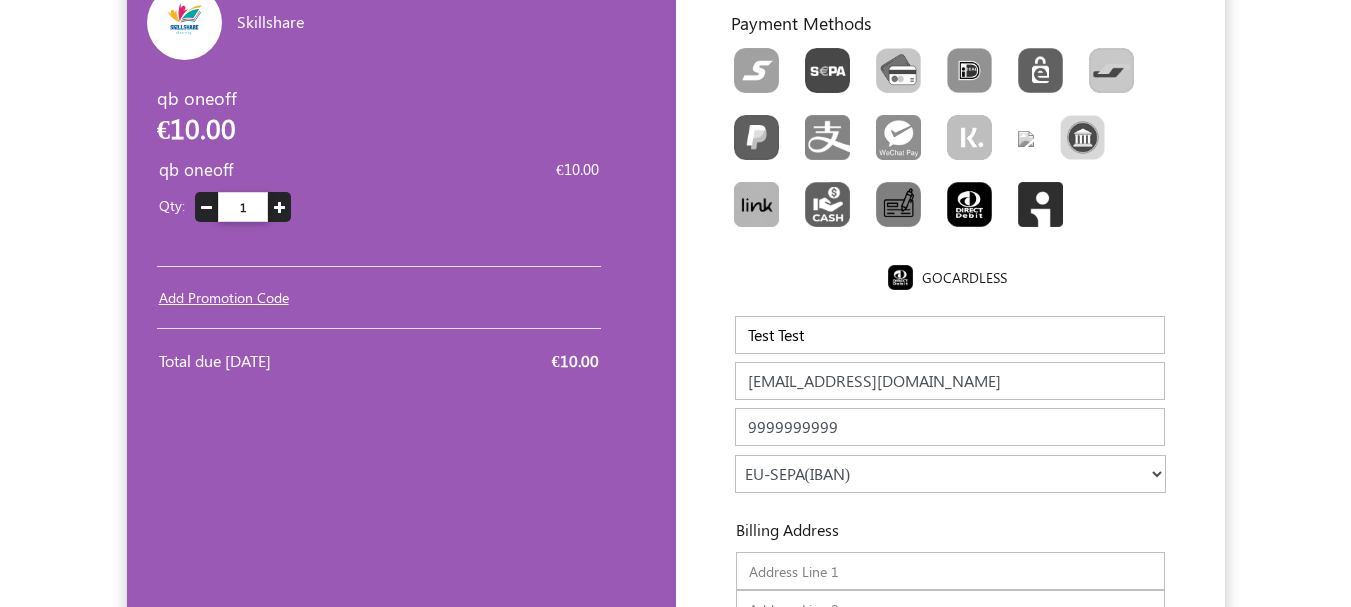 scroll, scrollTop: 391, scrollLeft: 0, axis: vertical 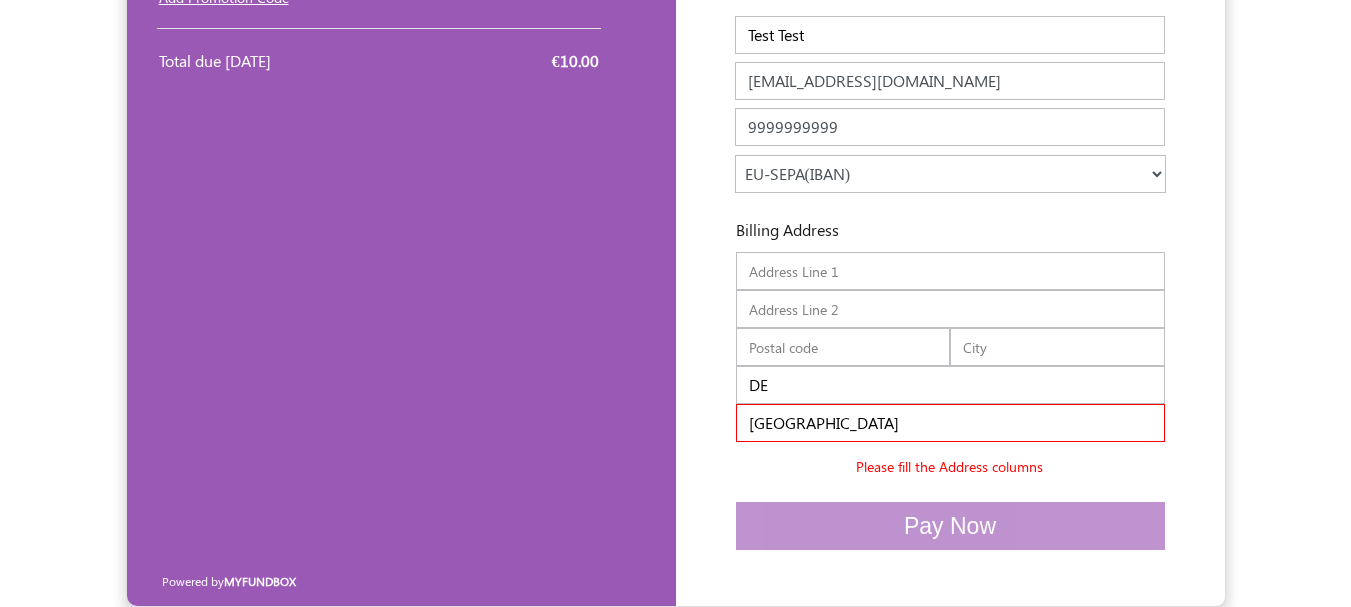 click on "Tamil Nadu" at bounding box center (950, 423) 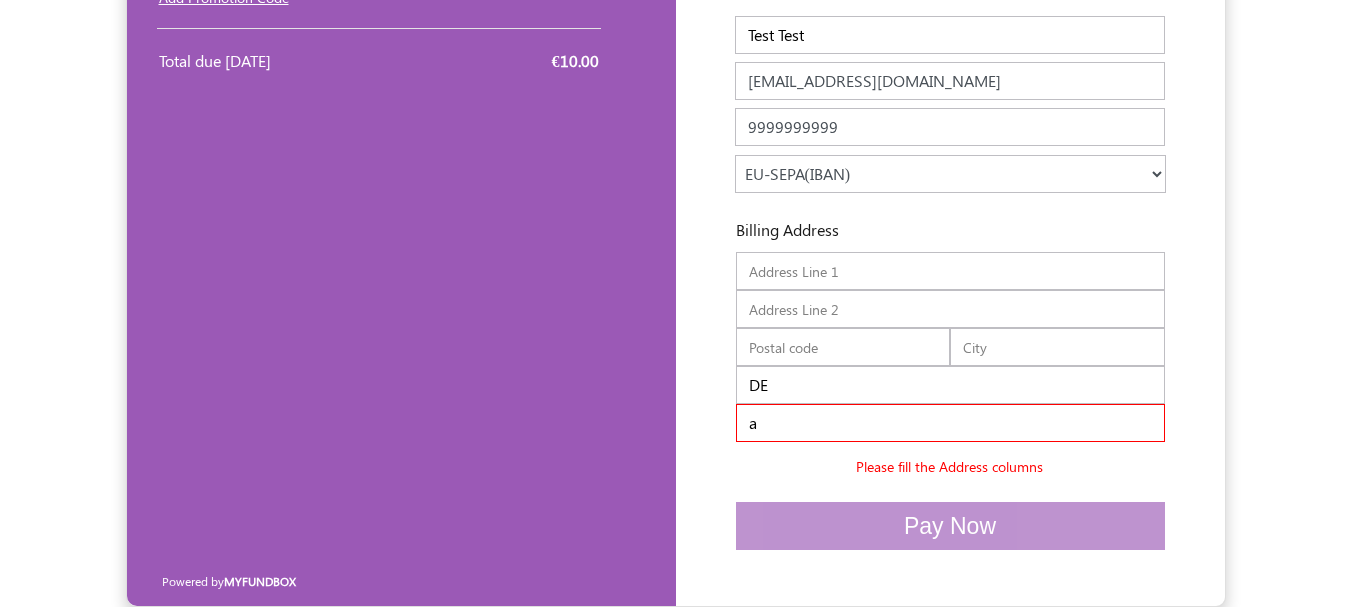 type on "a" 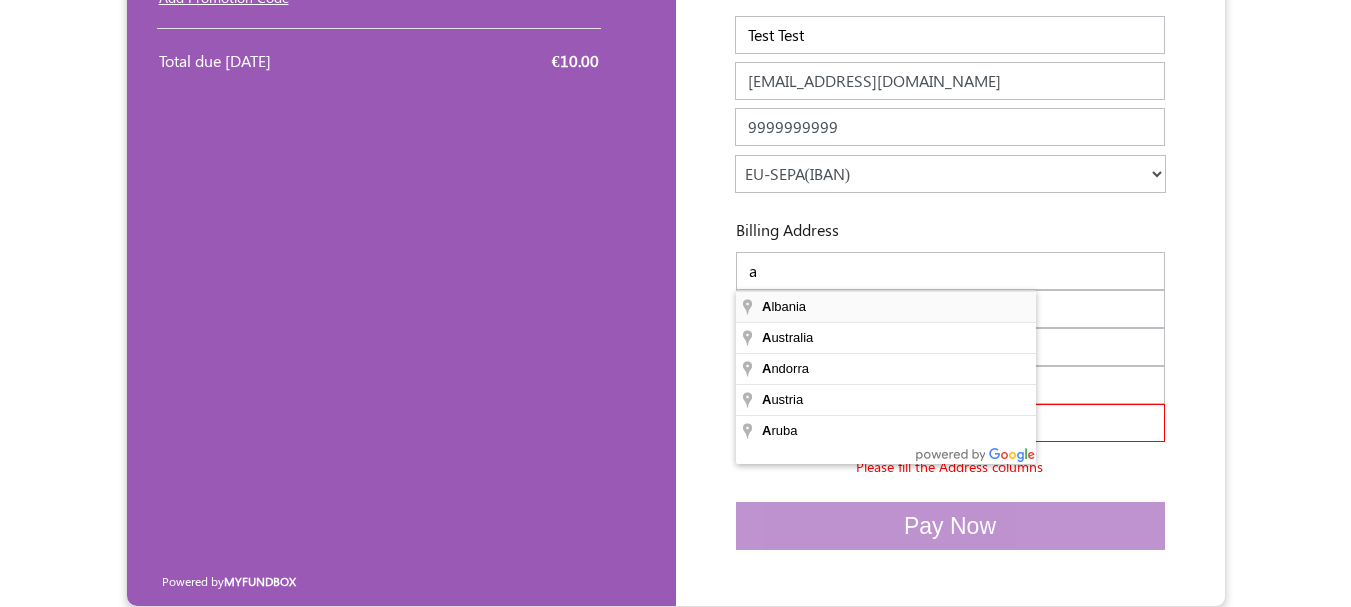 type on "Albania" 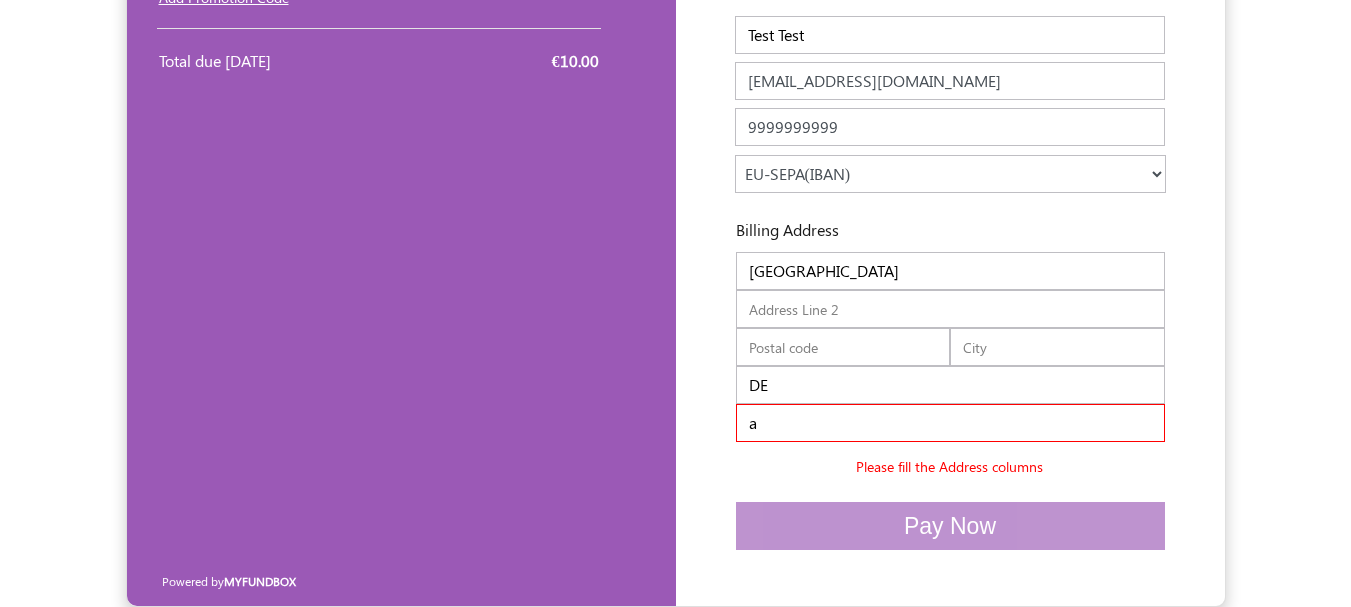 type 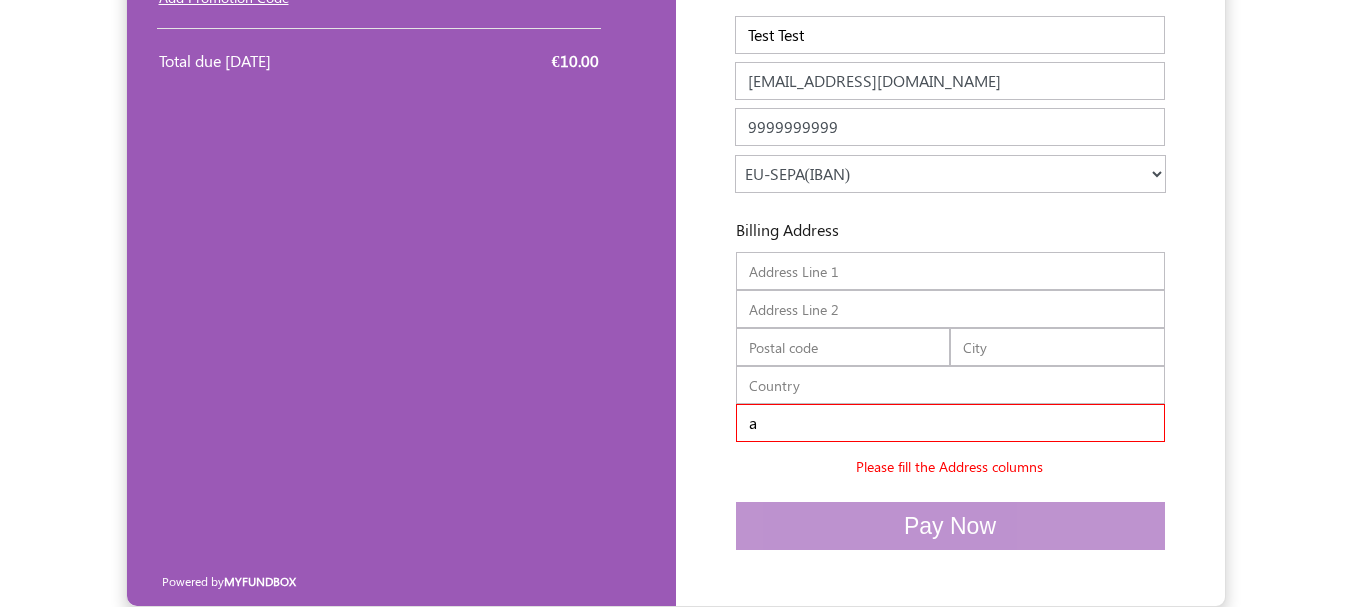 click at bounding box center (950, 271) 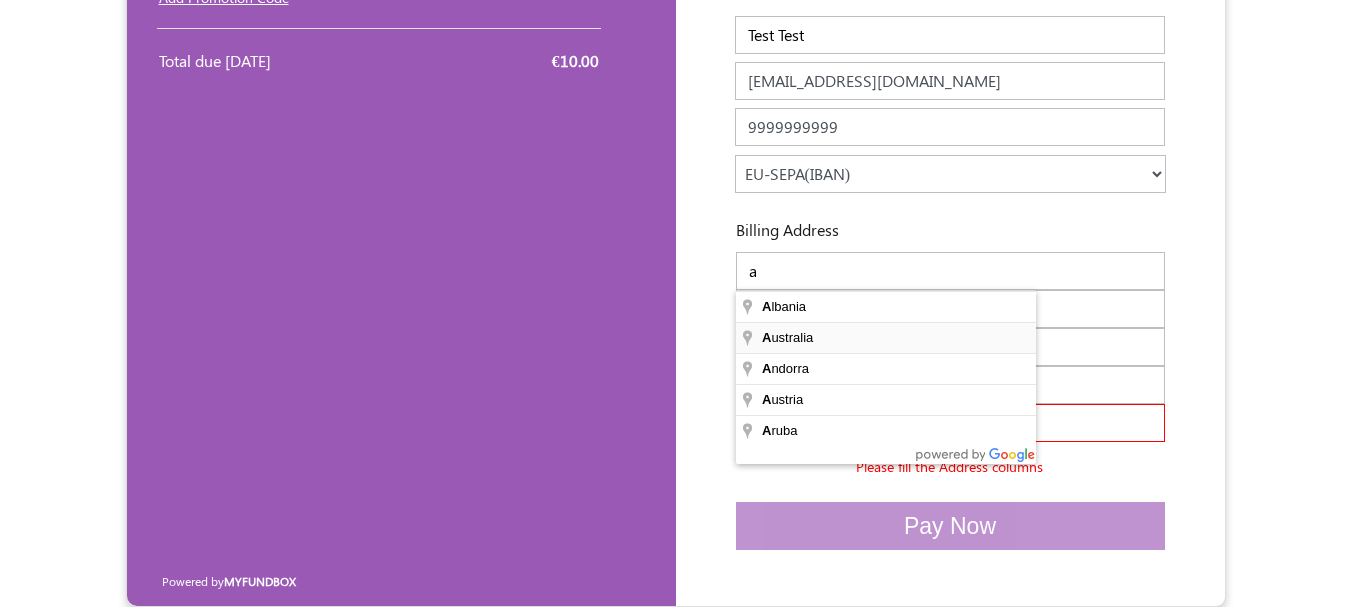 scroll, scrollTop: 407, scrollLeft: 0, axis: vertical 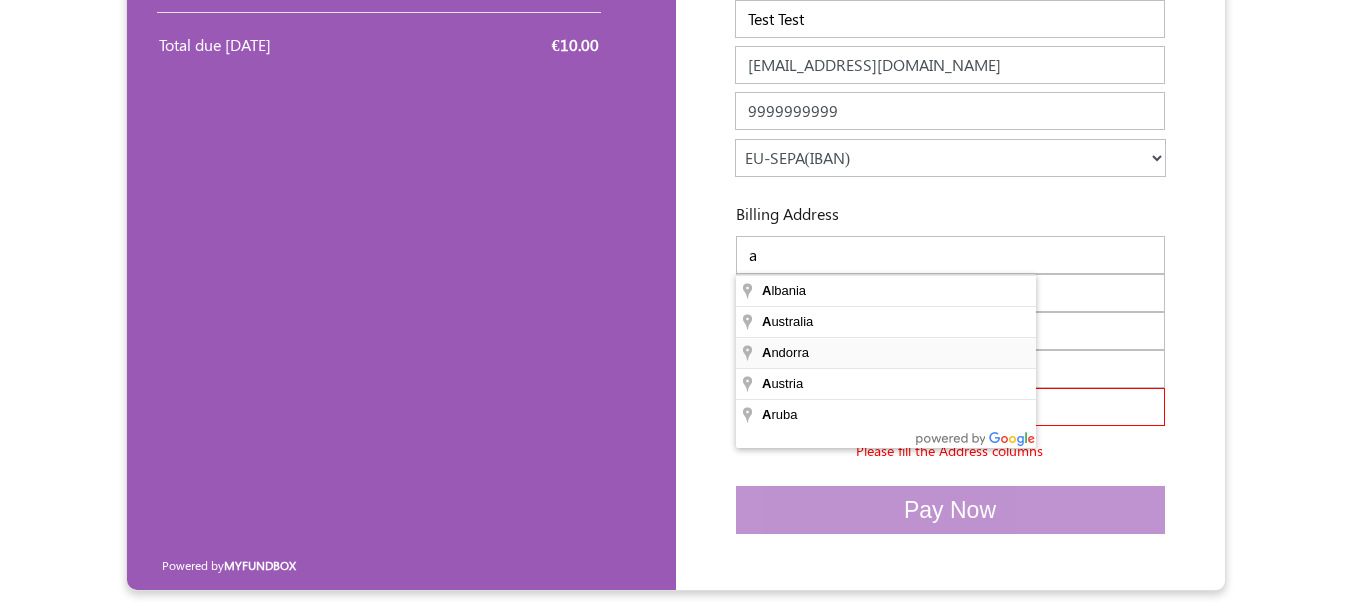 type on "Andorra" 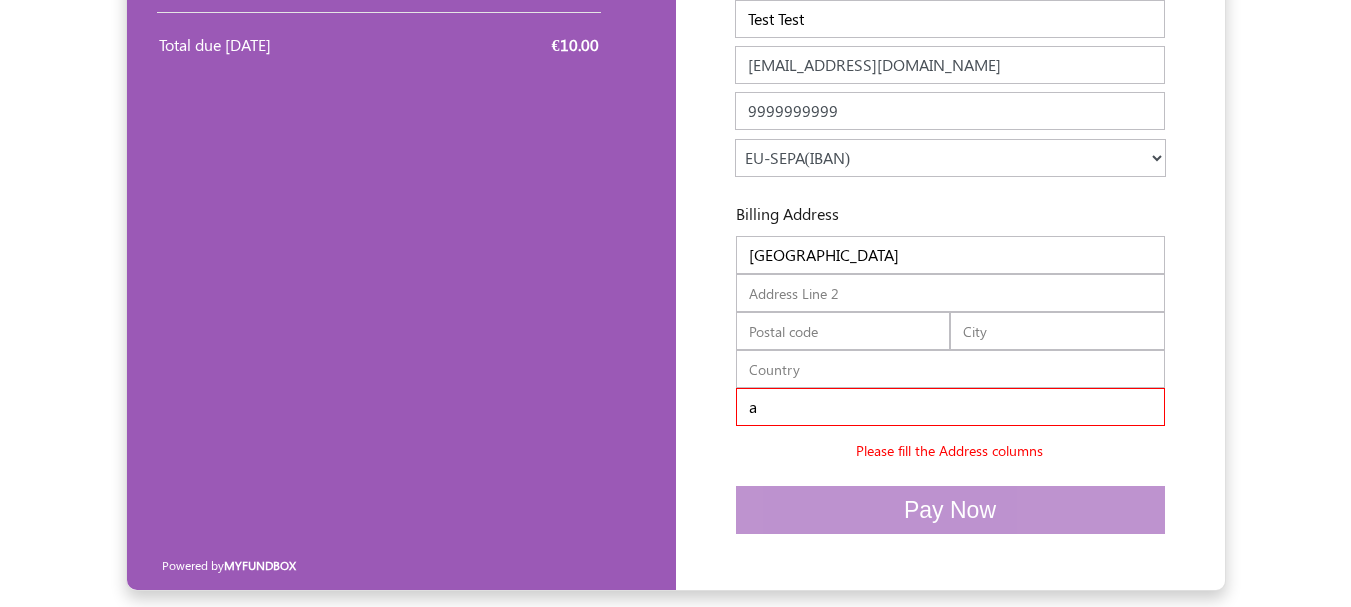 type 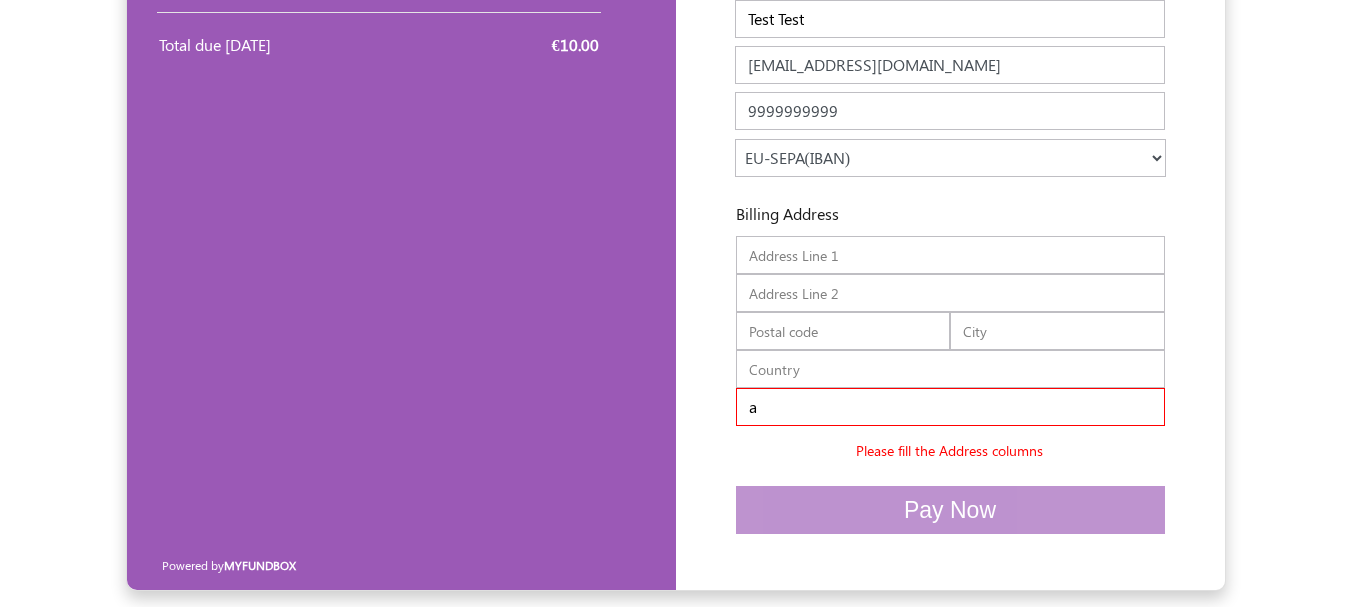click on "a" at bounding box center [950, 407] 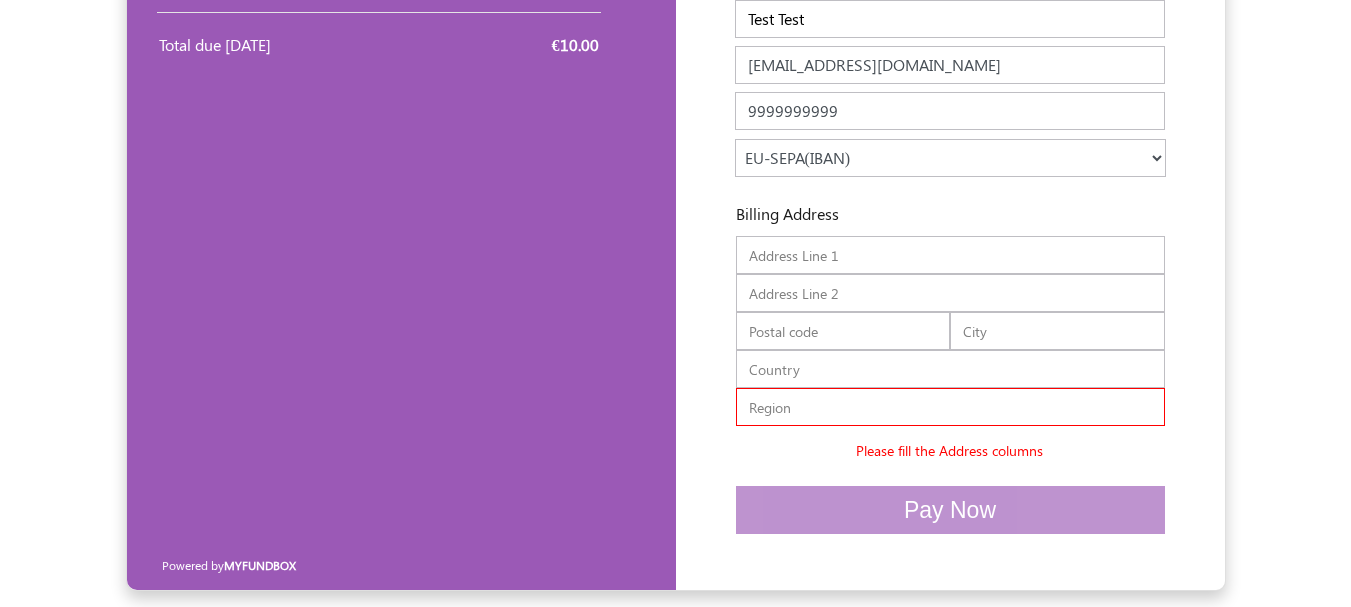 type 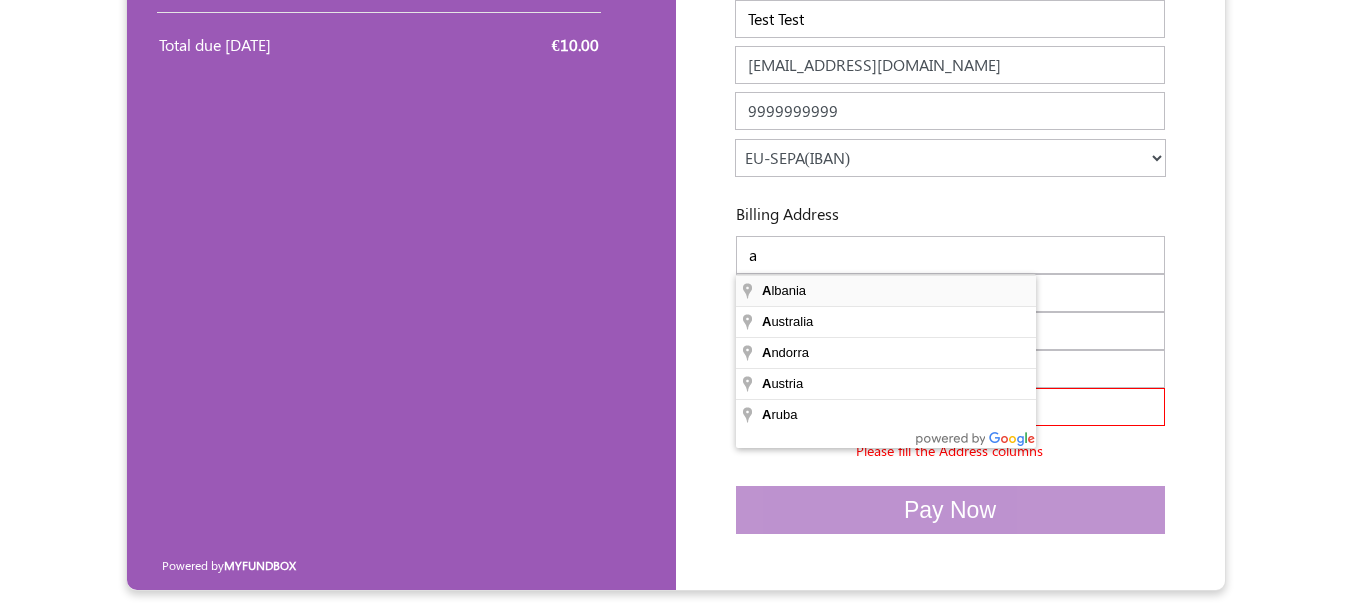 type on "Albania" 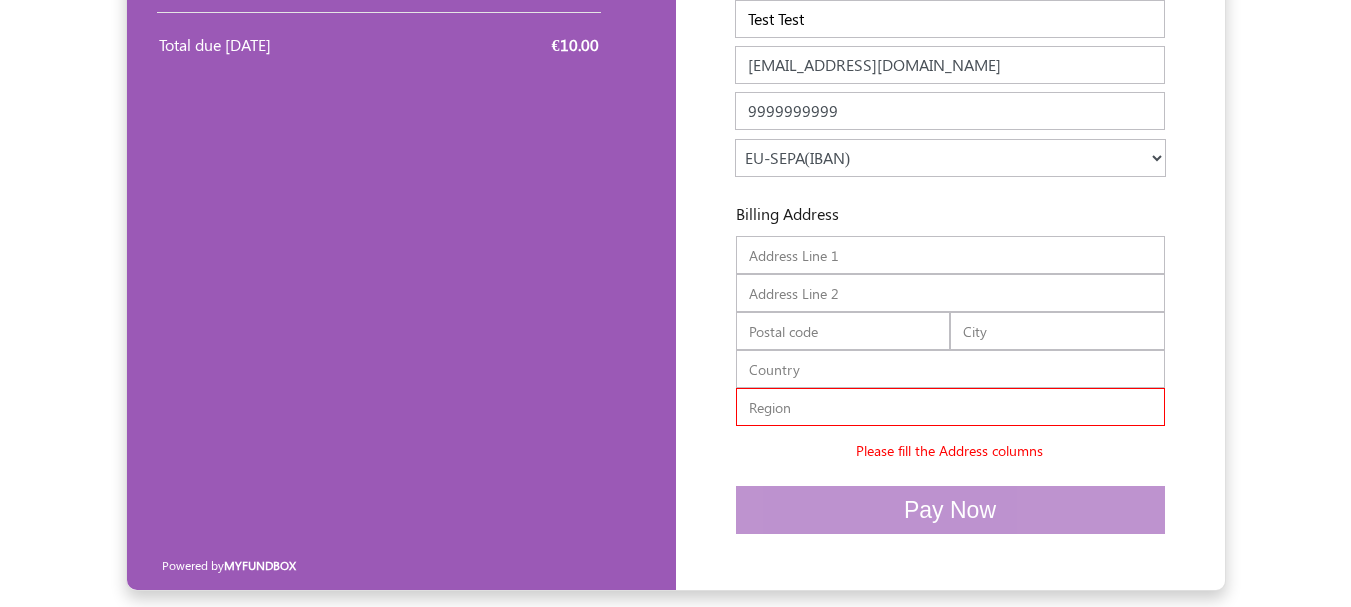 click at bounding box center [950, 255] 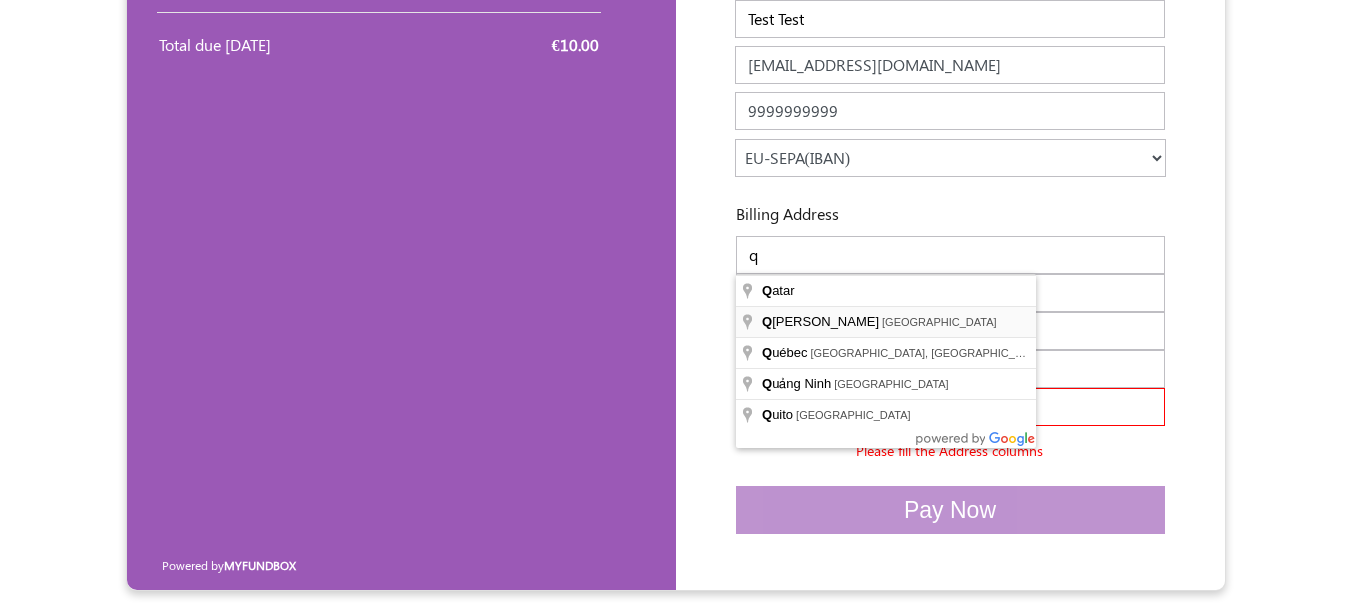type on "Quảng Bình, Vietnam" 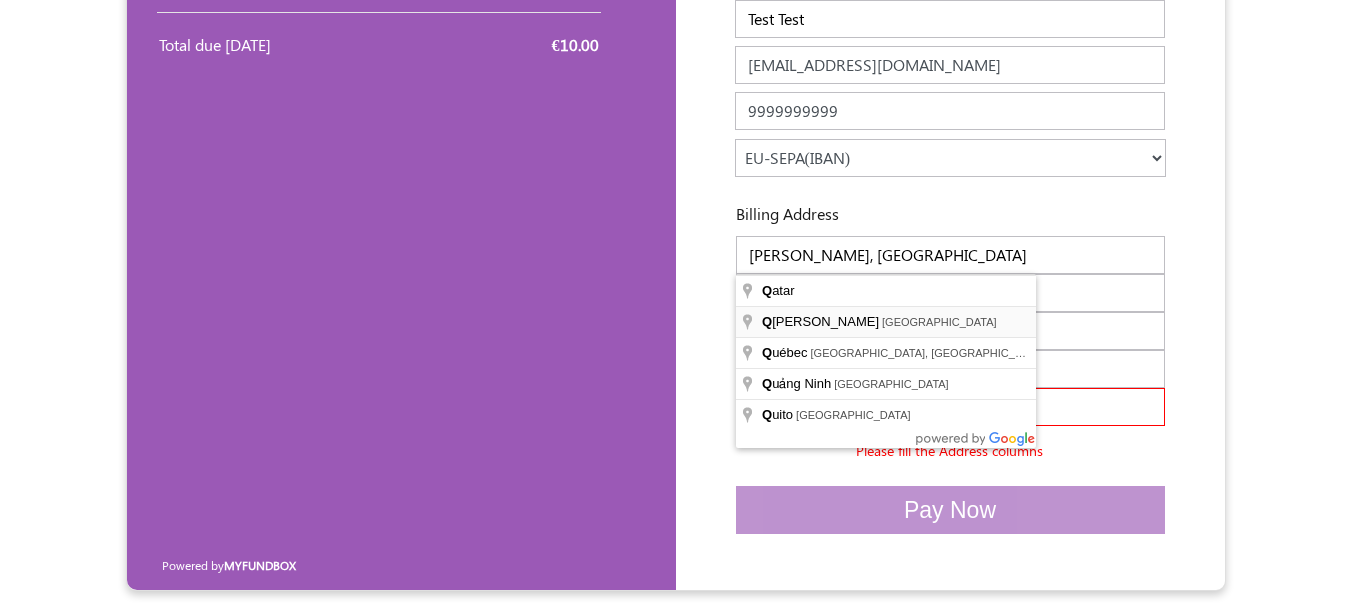 type 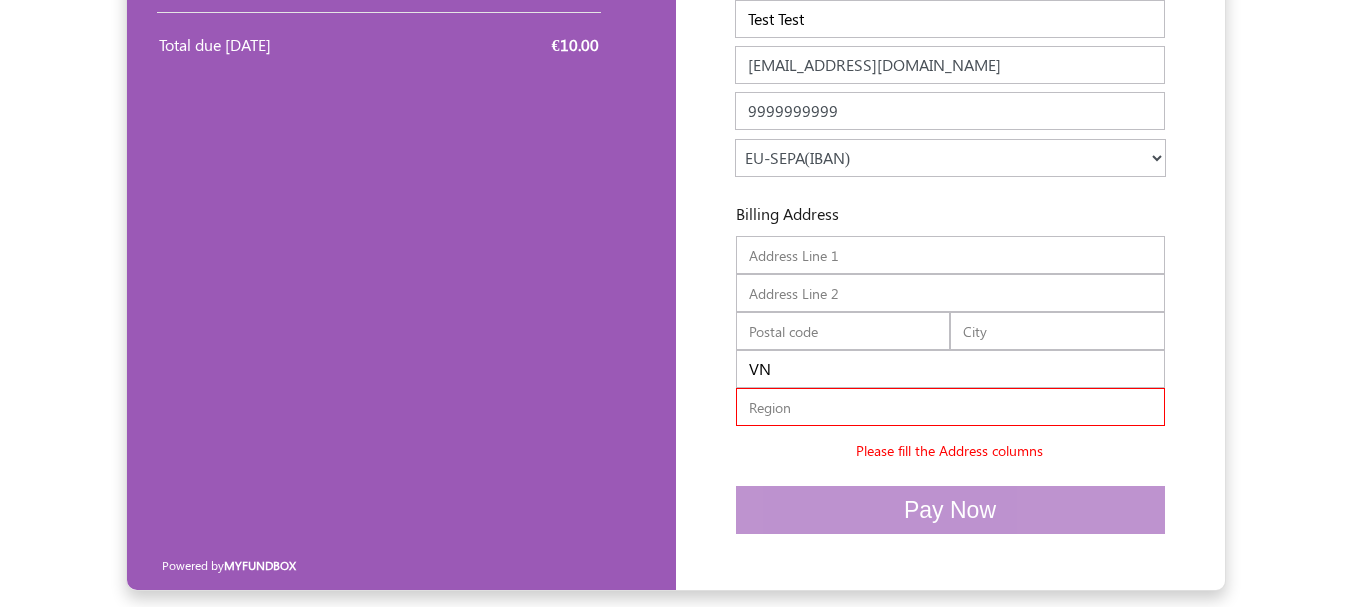 click at bounding box center (950, 255) 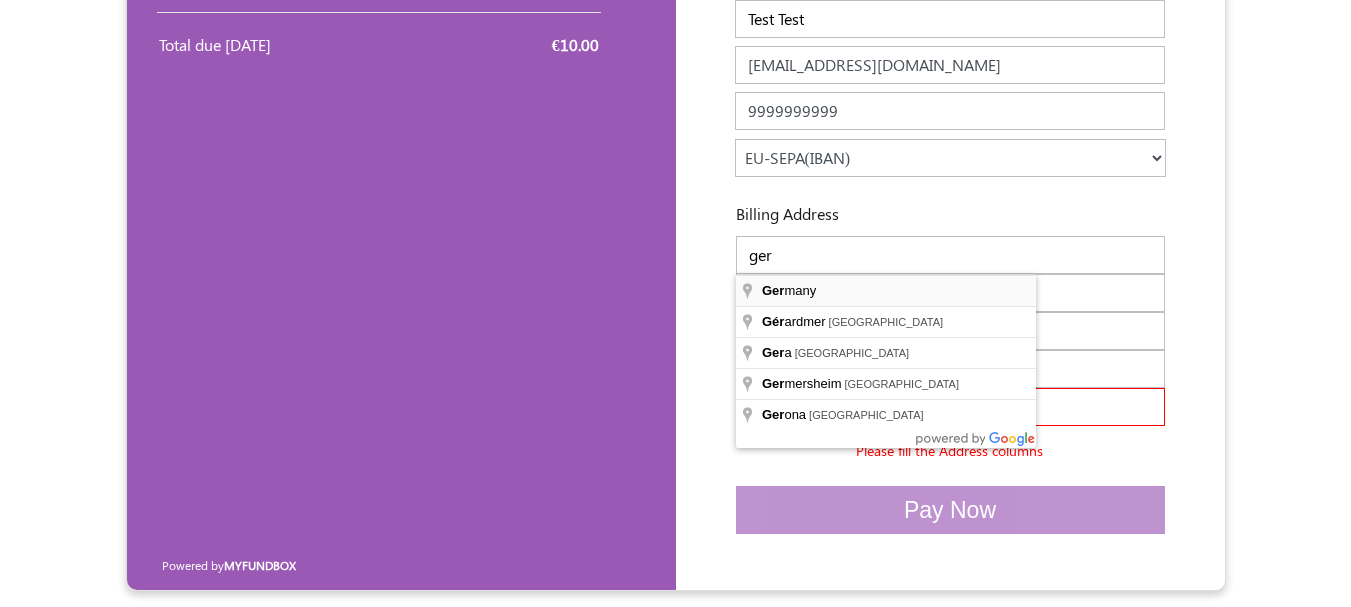 type on "Germany" 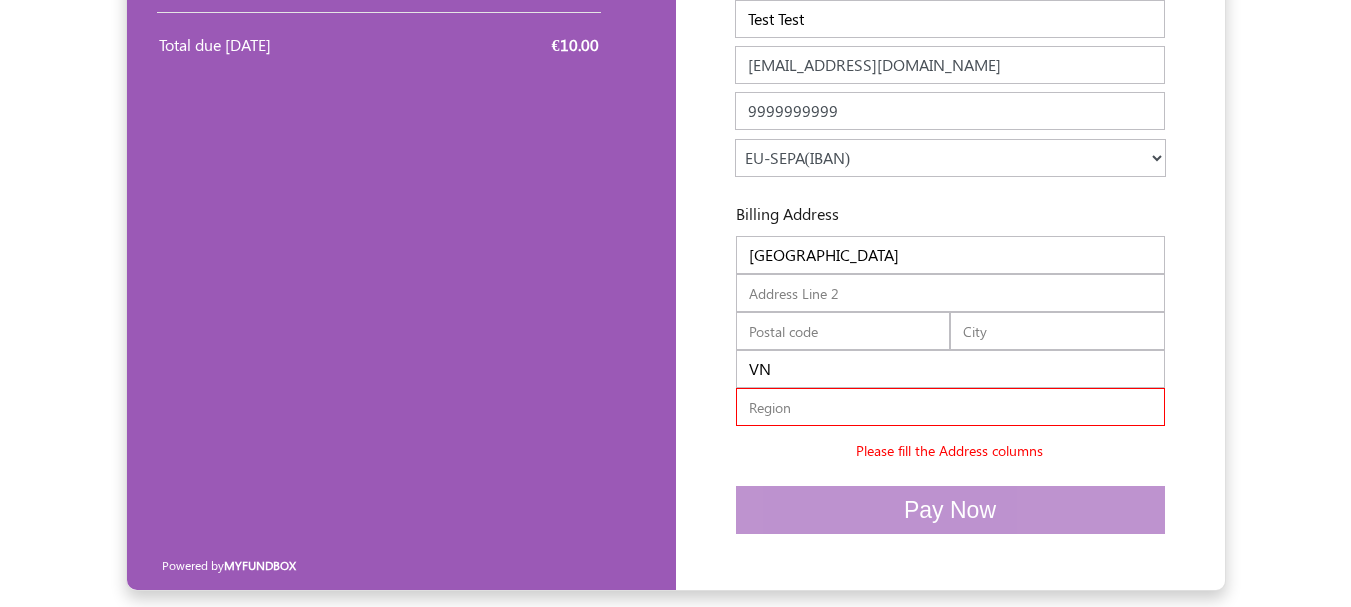 type 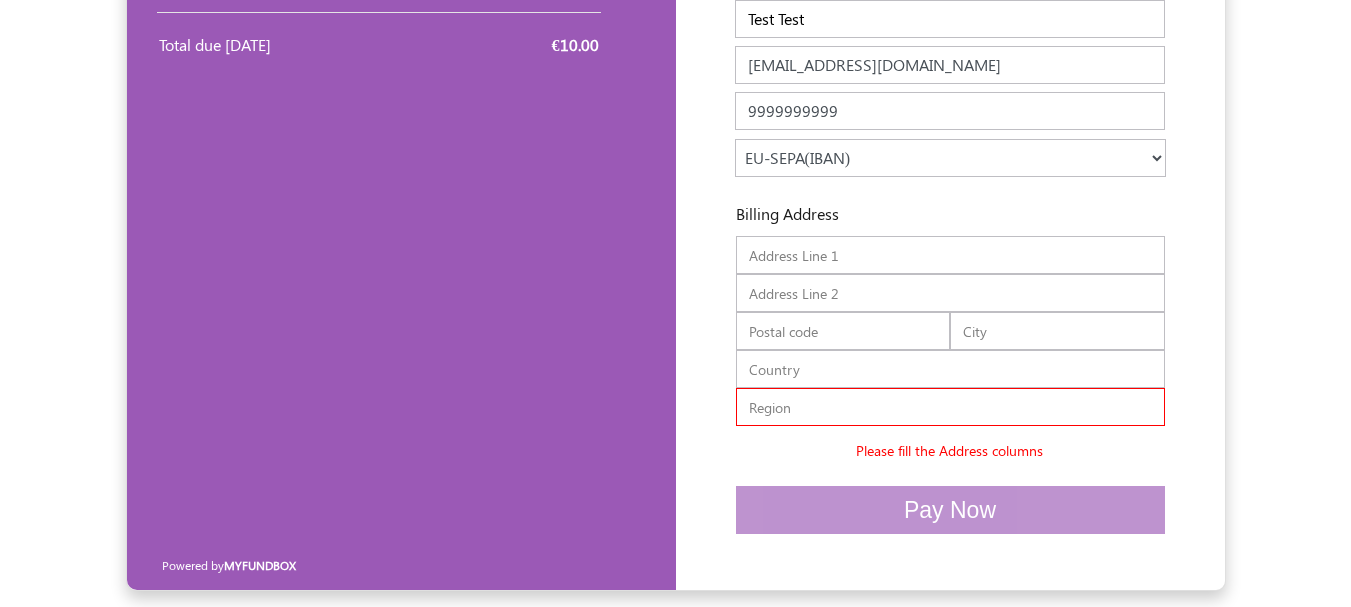 click at bounding box center [950, 255] 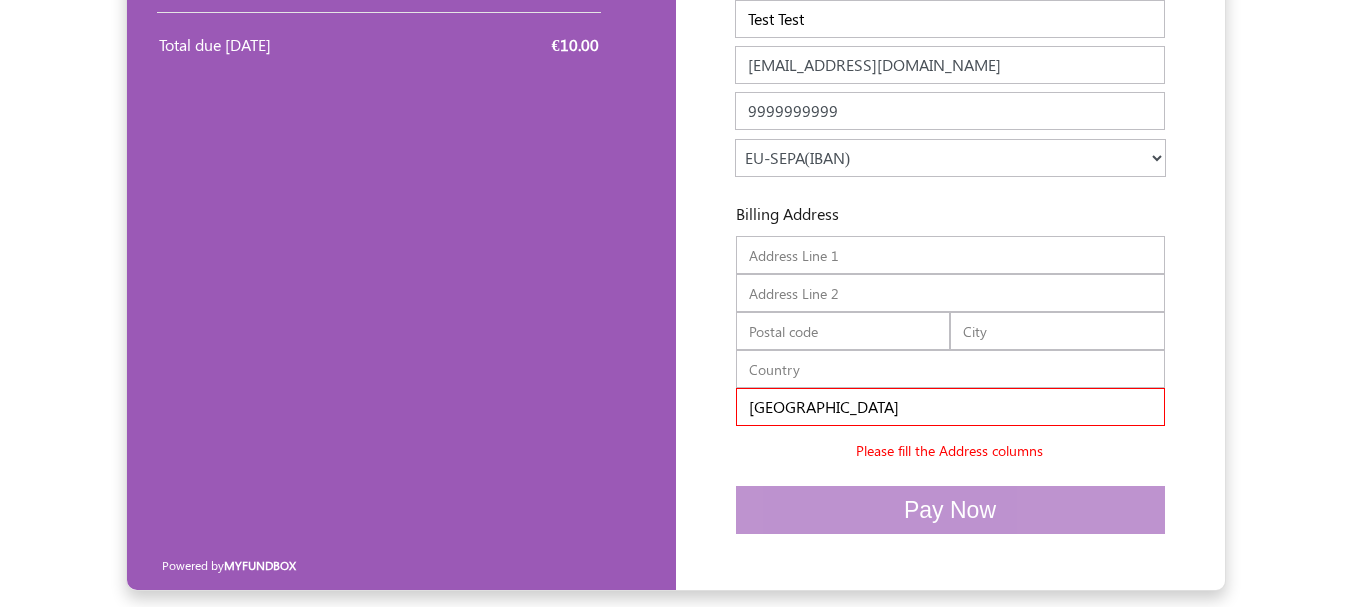 click on "Skillshare
EUR USD GBP INR PKR
USD
GBP
EUR
EN
ES
NL
qb oneoff
qb oneoff    €10.00 qb oneoff Qty: 1 €10.00    Add Promotion Code Apply Please Fill out this field Total due today €10.00
Minimum Amount:
1" at bounding box center (401, 116) 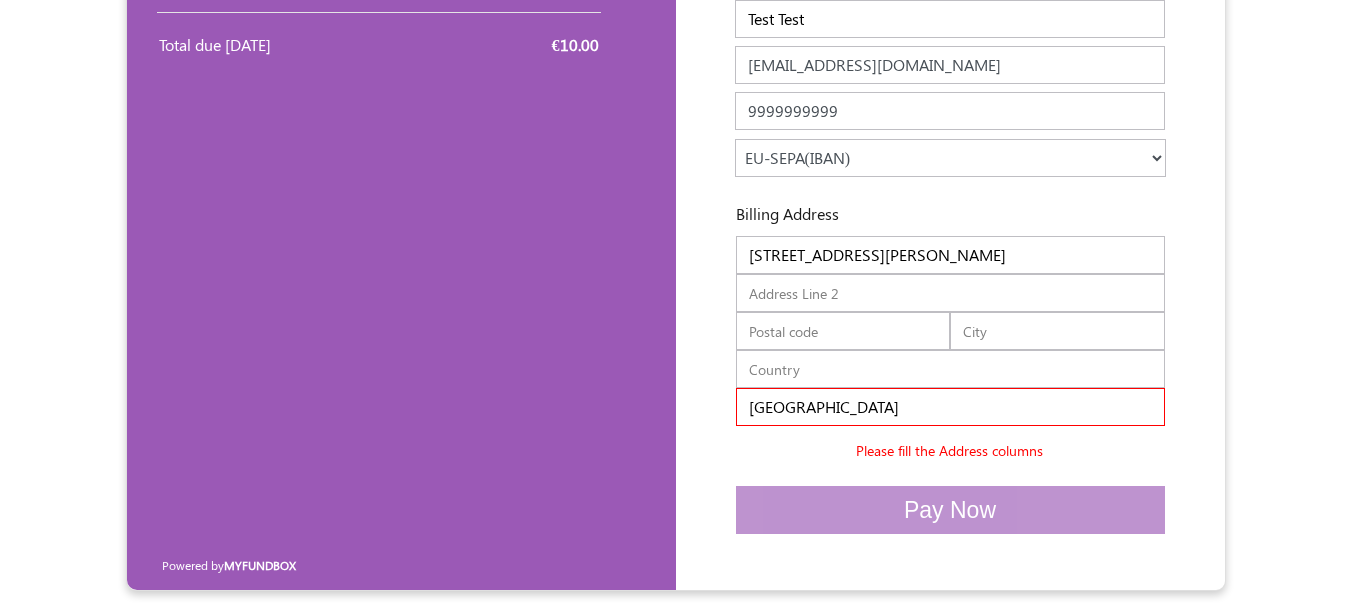 type on "Cồn Dầu 16" 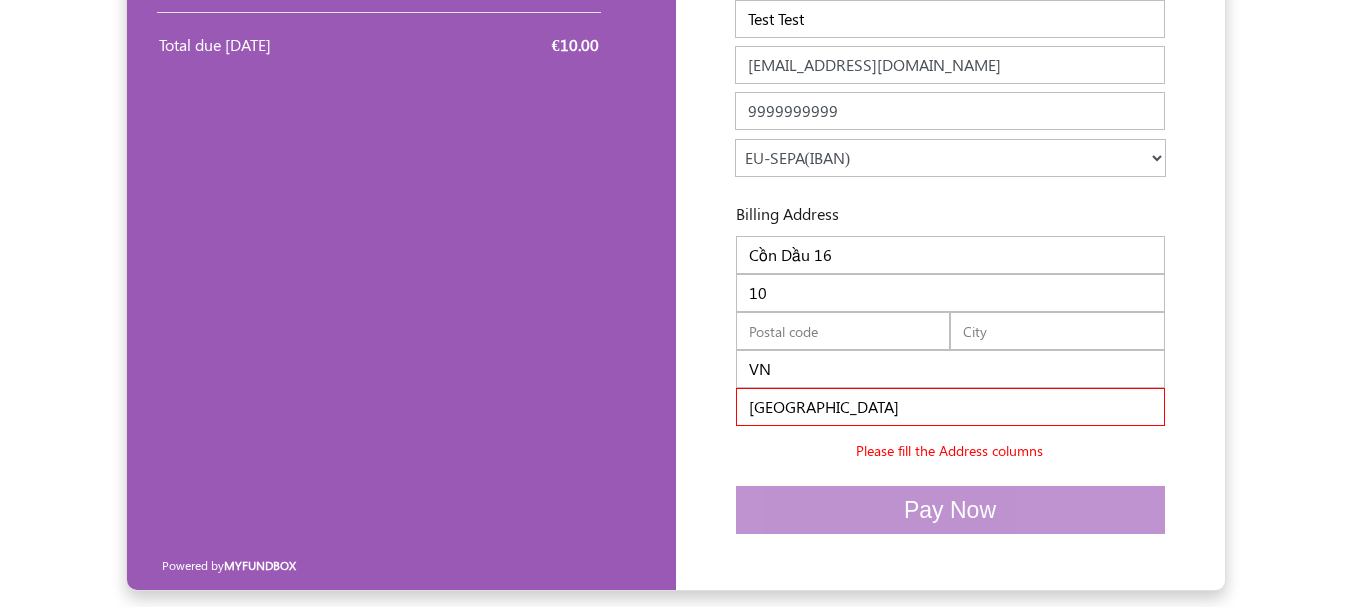 click on "Enter your details
Company Name
Name
Test Test
Name should be atleast 3 characters
IBAN
Please enter valid IBAN number
IBAN of this region is currently not supported. Click here to know the supported countries.
IBAN
Please enter valid IBAN number
10" at bounding box center [950, 233] 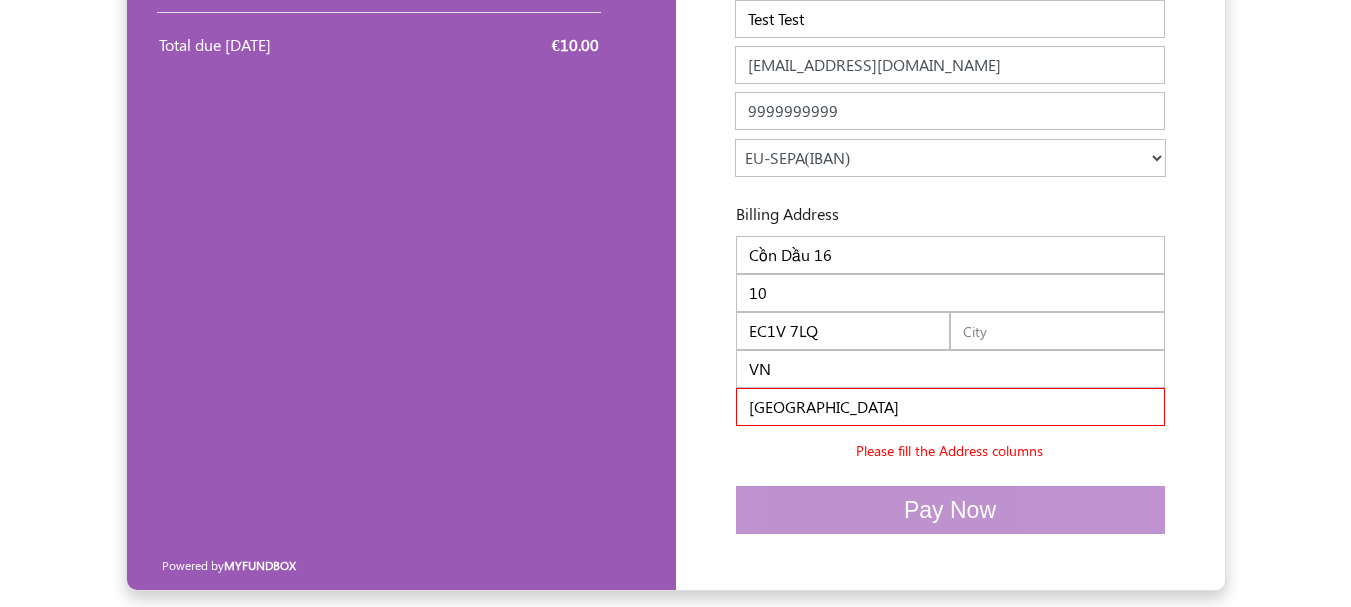 click at bounding box center [1057, 331] 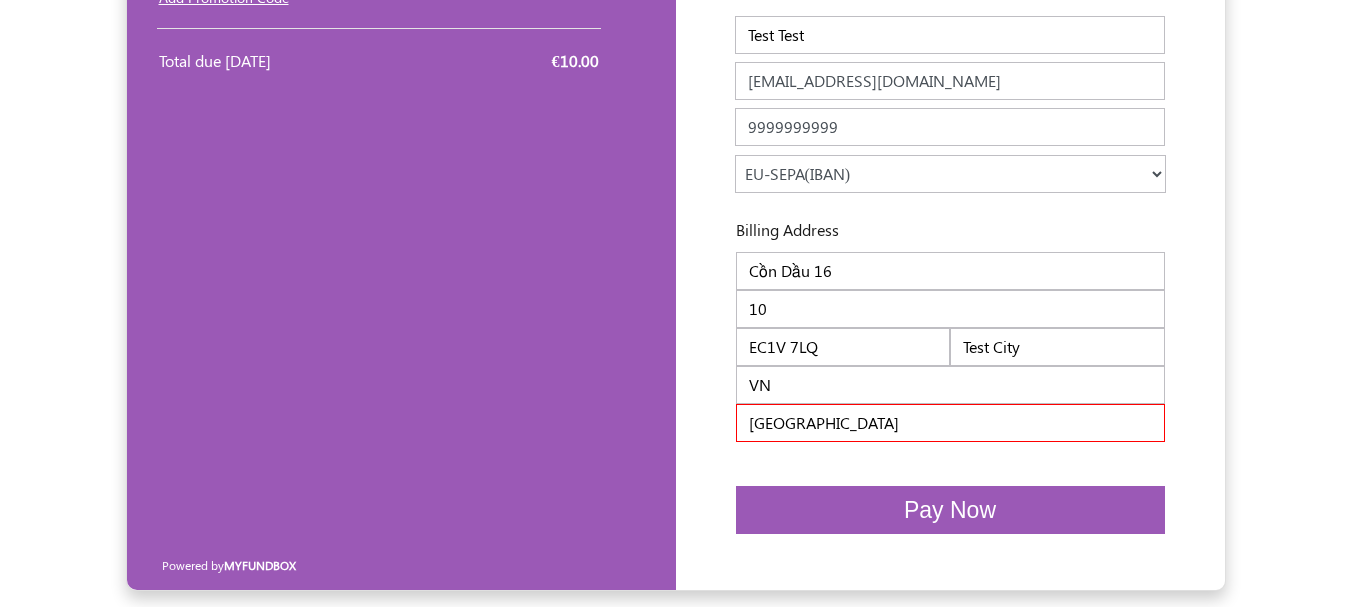 scroll, scrollTop: 391, scrollLeft: 0, axis: vertical 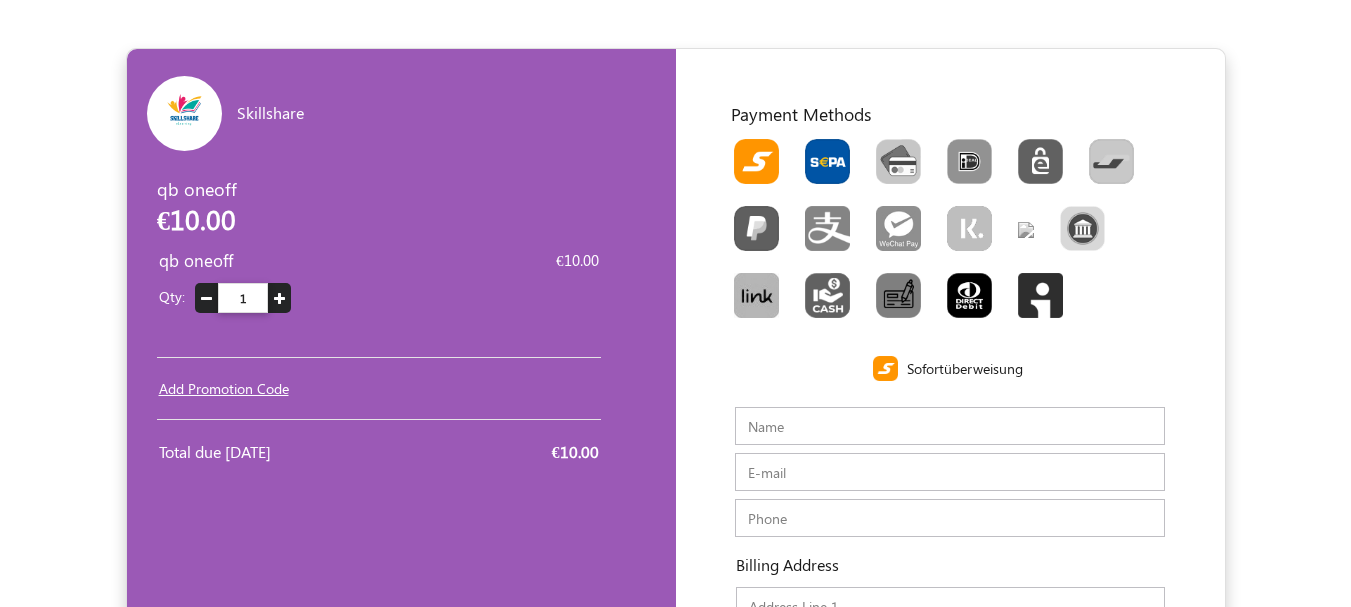 click at bounding box center [827, 161] 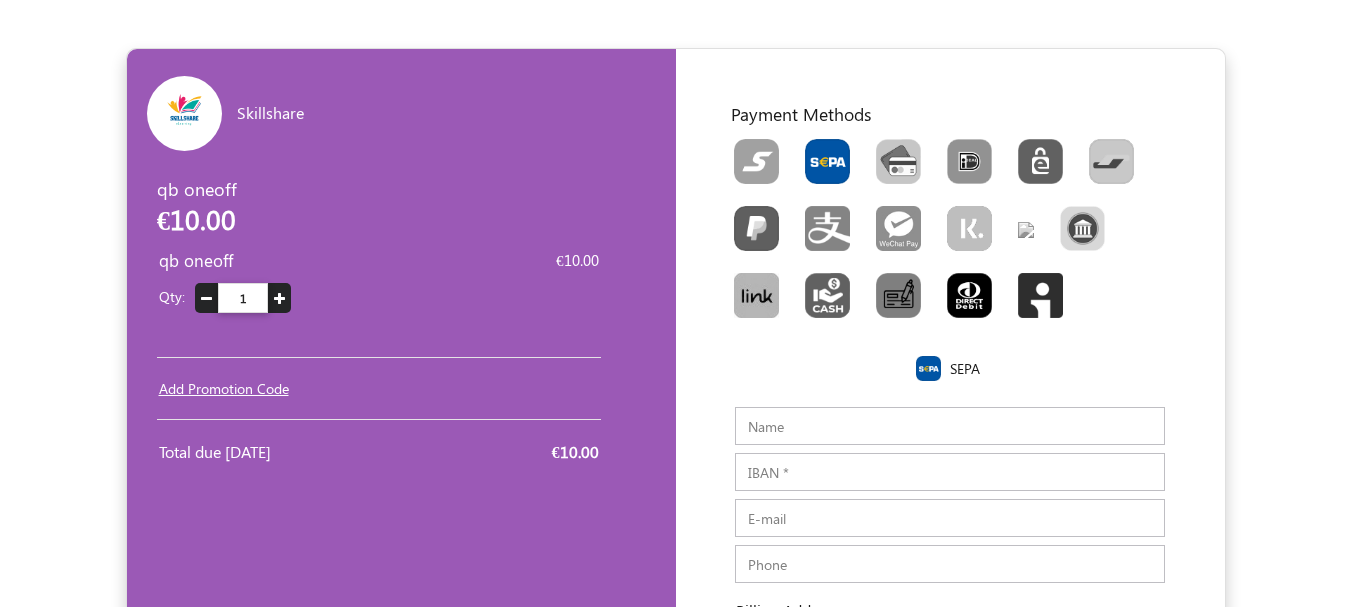 click at bounding box center [969, 295] 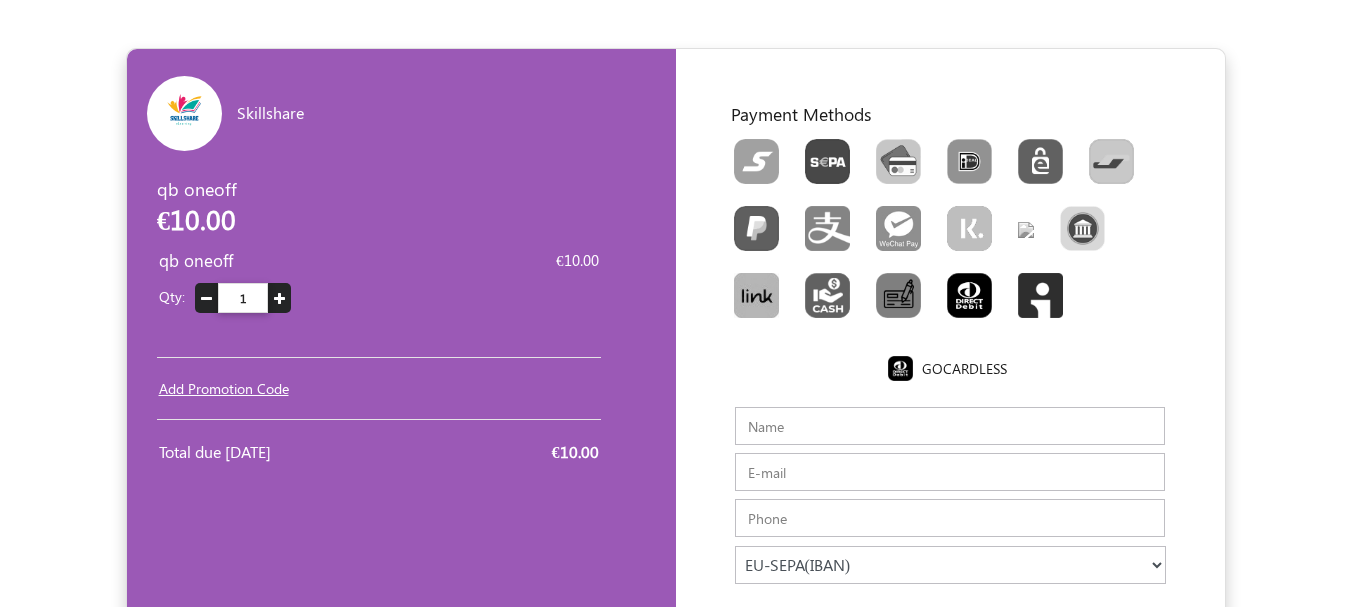 scroll, scrollTop: 100, scrollLeft: 0, axis: vertical 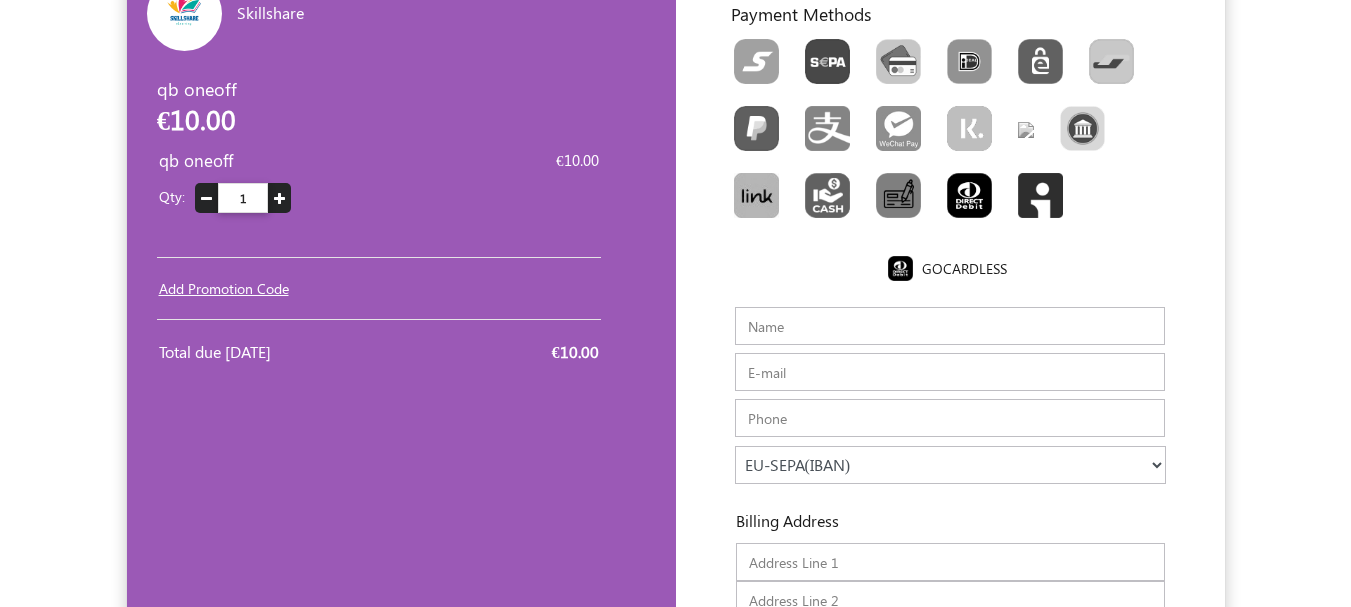 drag, startPoint x: 782, startPoint y: 318, endPoint x: 790, endPoint y: 328, distance: 12.806249 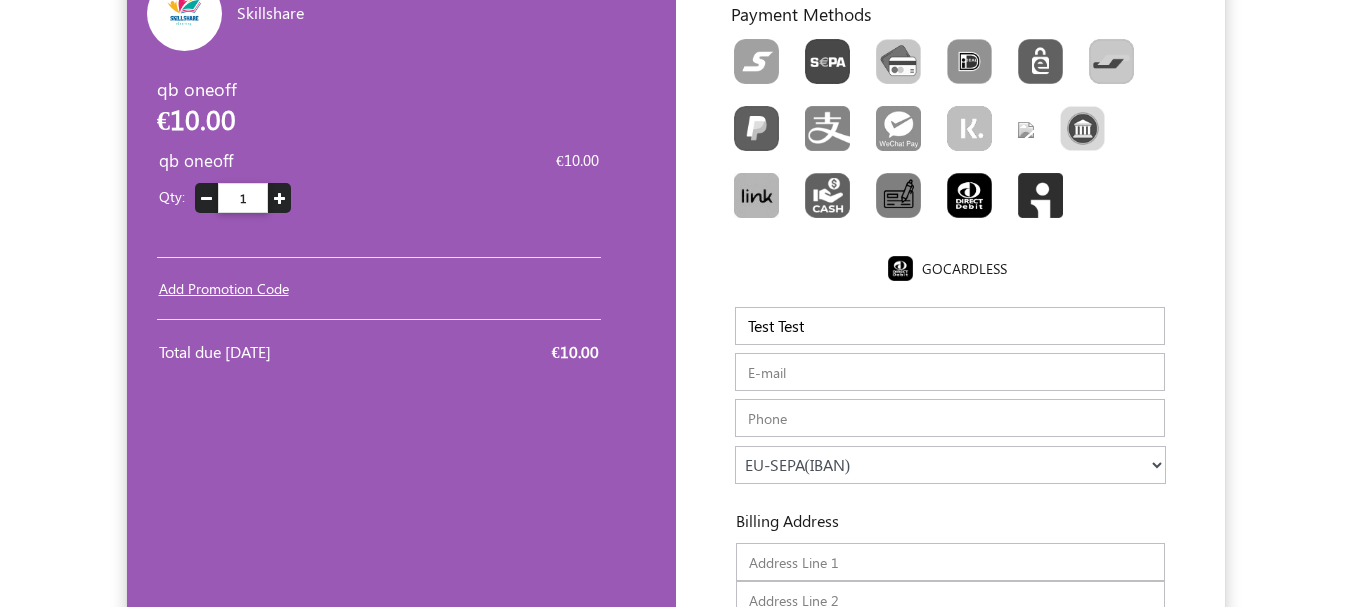 click on "E-mail" at bounding box center (950, 372) 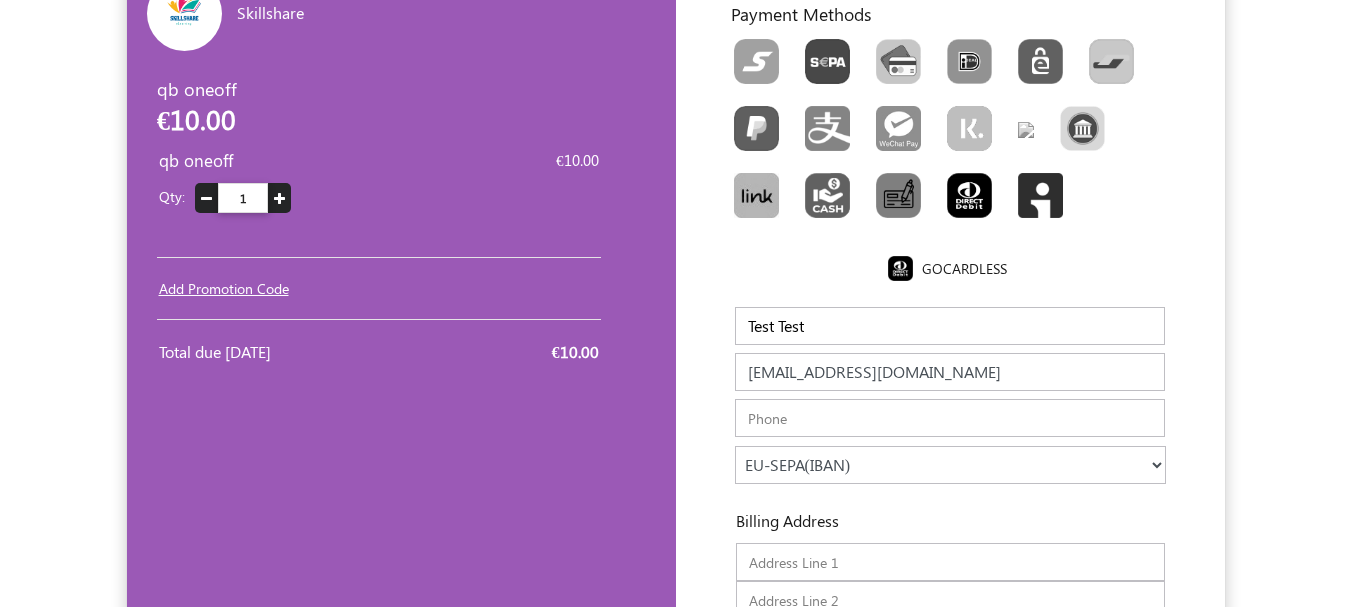 scroll, scrollTop: 200, scrollLeft: 0, axis: vertical 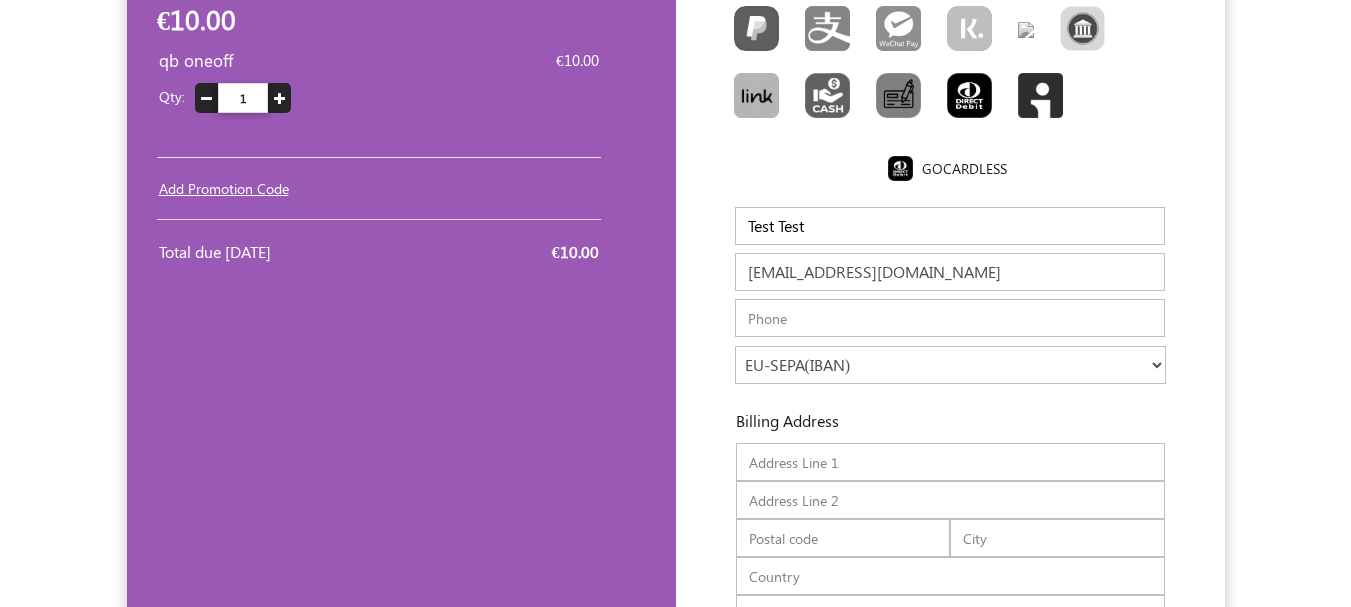 click at bounding box center (950, 318) 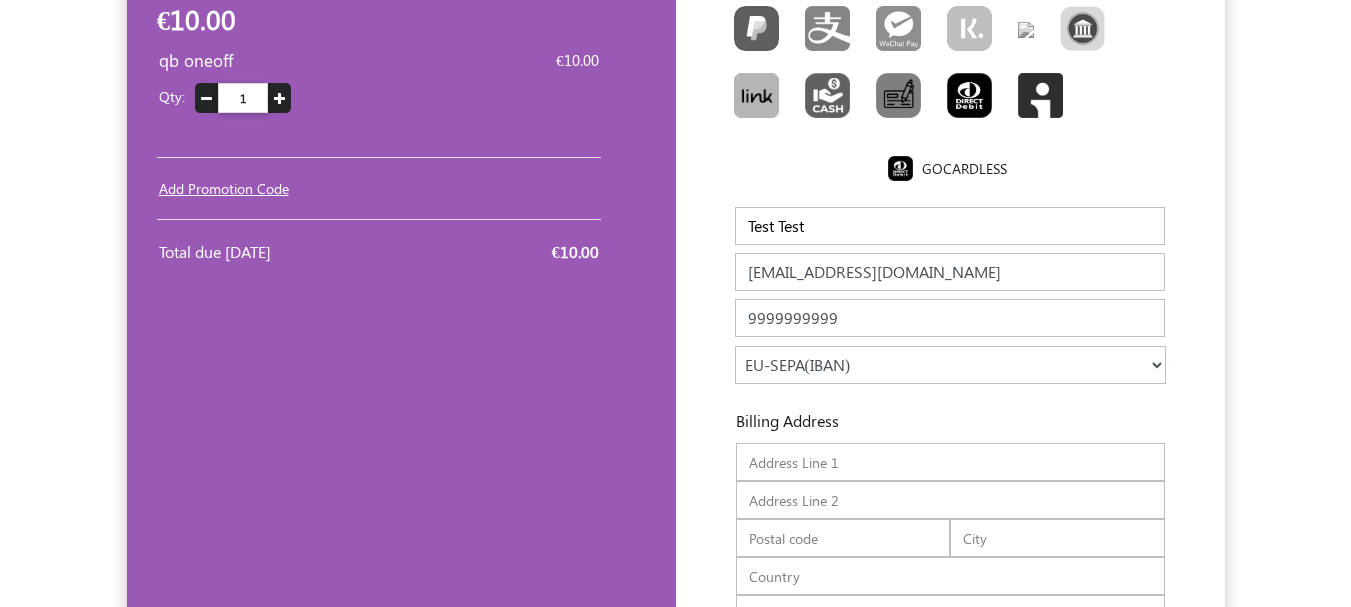 scroll, scrollTop: 391, scrollLeft: 0, axis: vertical 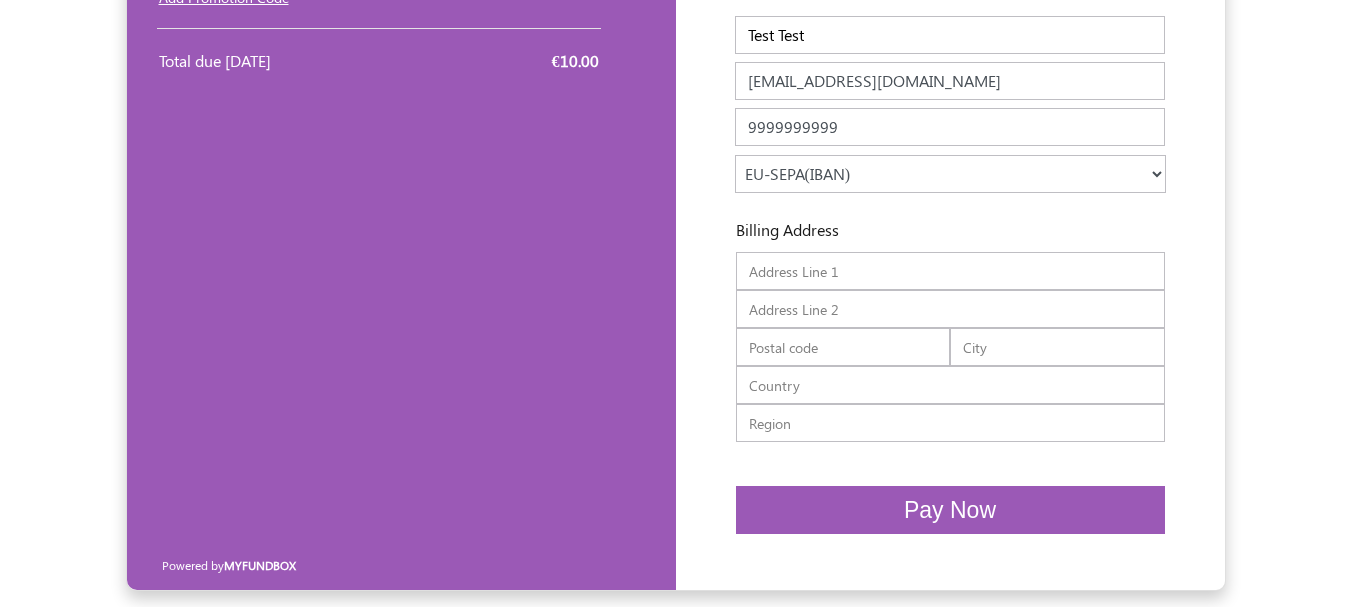 click at bounding box center [950, 271] 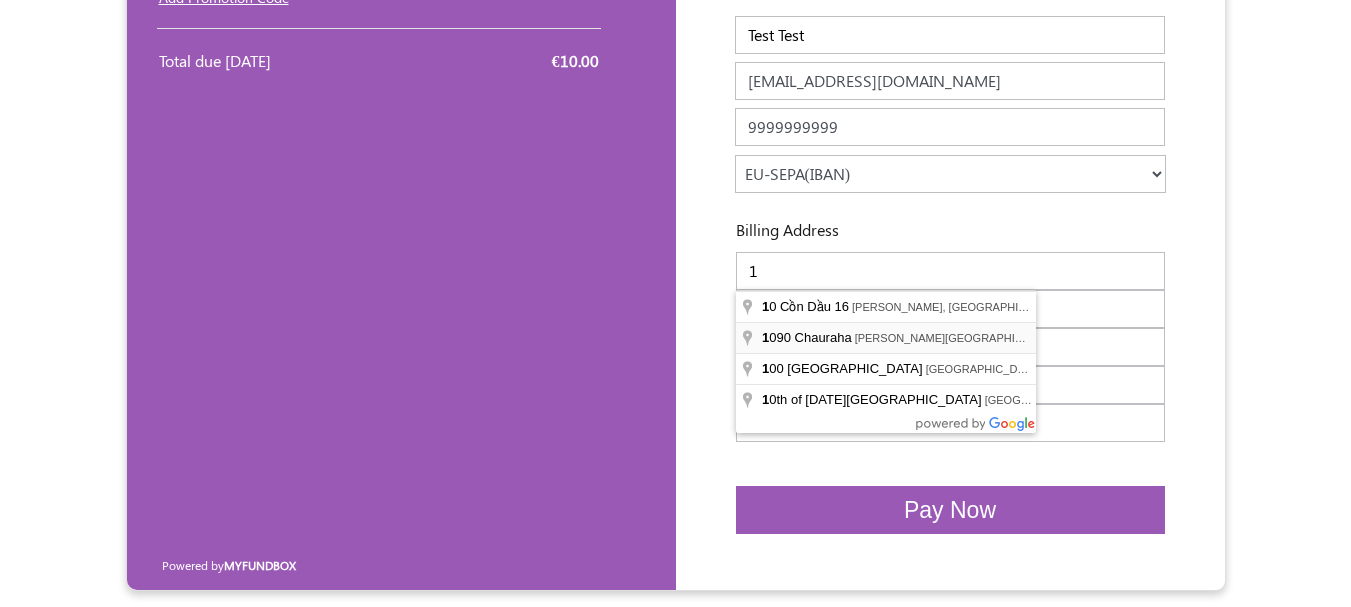 type on "1090 Chauraha, Butler Colony, Lucknow, Uttar Pradesh" 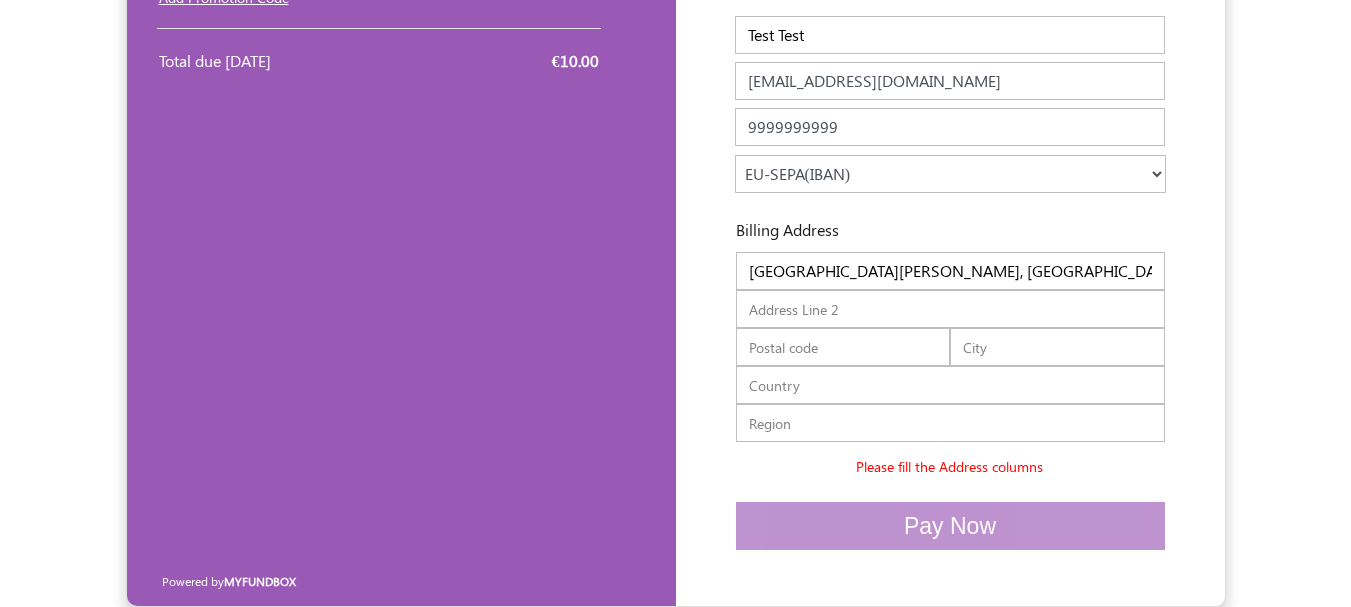 type 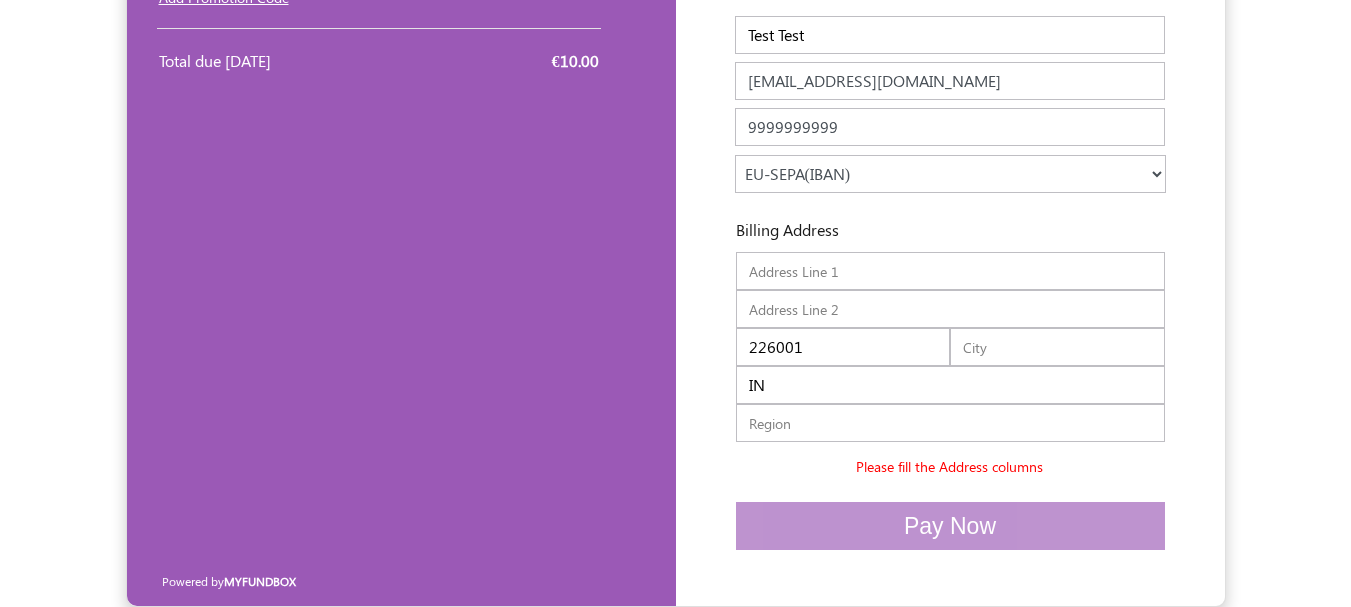 click at bounding box center [950, 309] 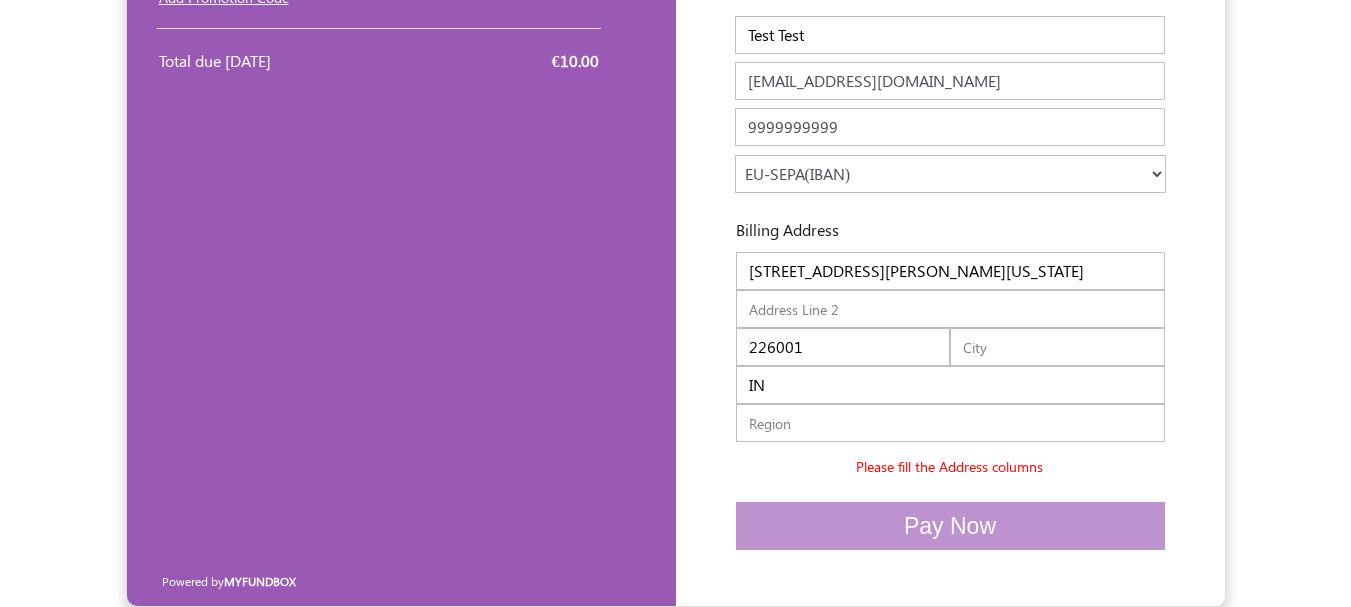 type on "William Street" 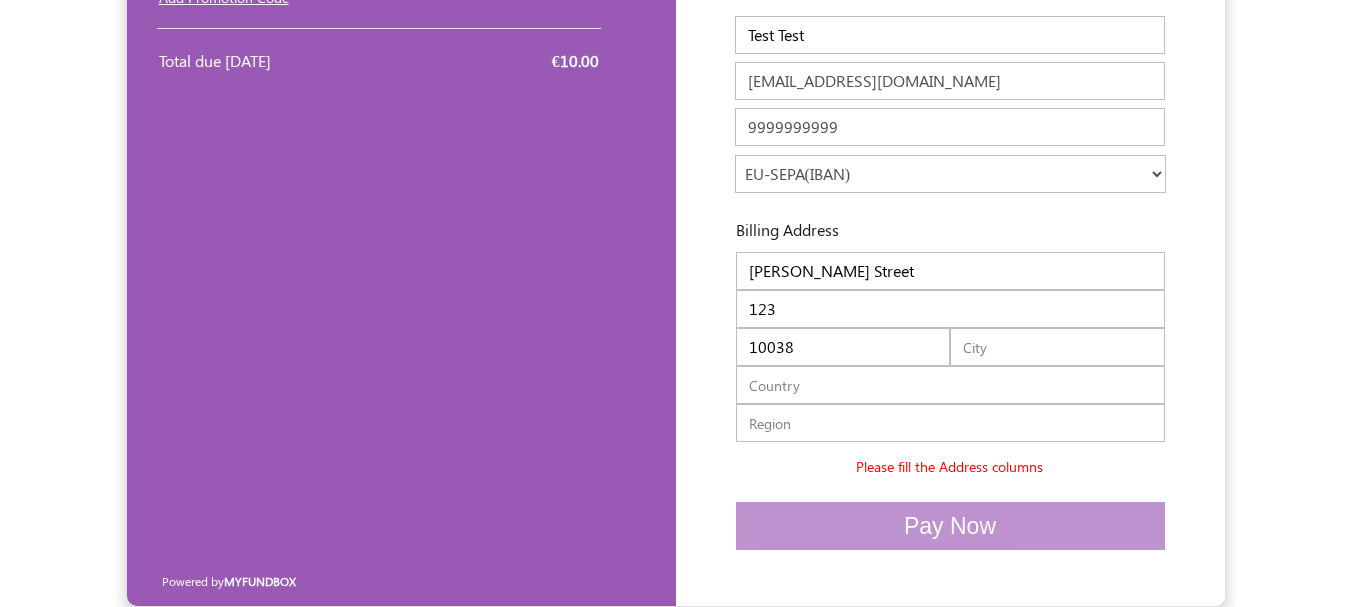 click at bounding box center [1057, 347] 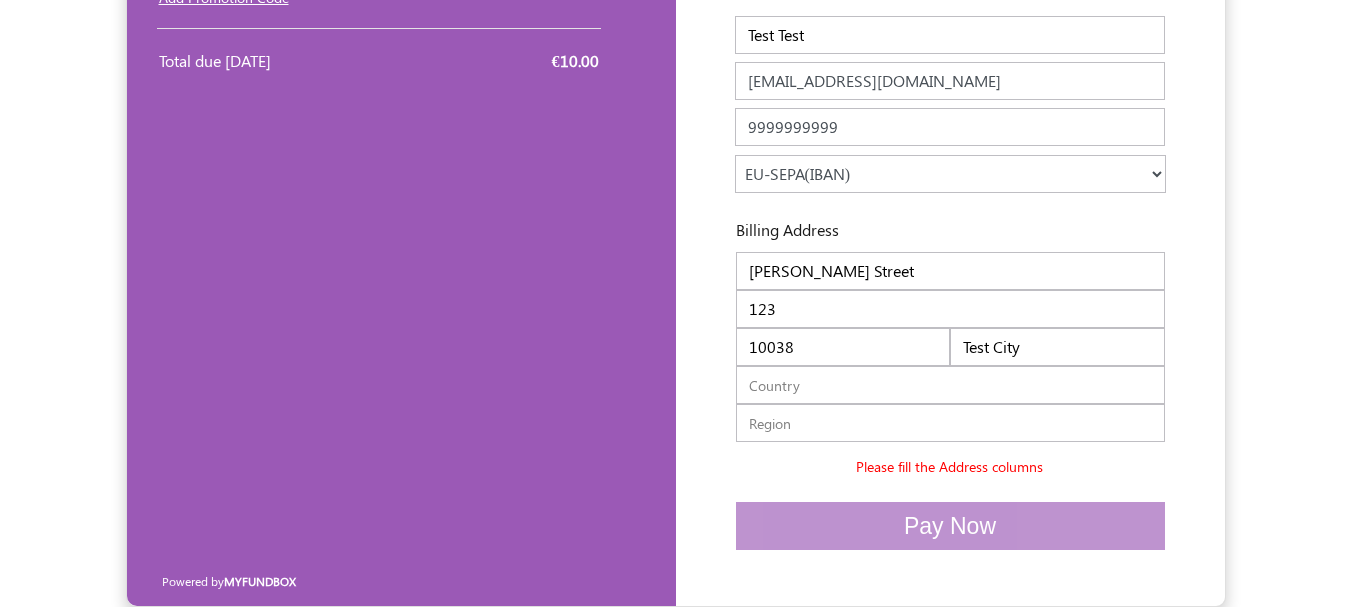 click at bounding box center (950, 385) 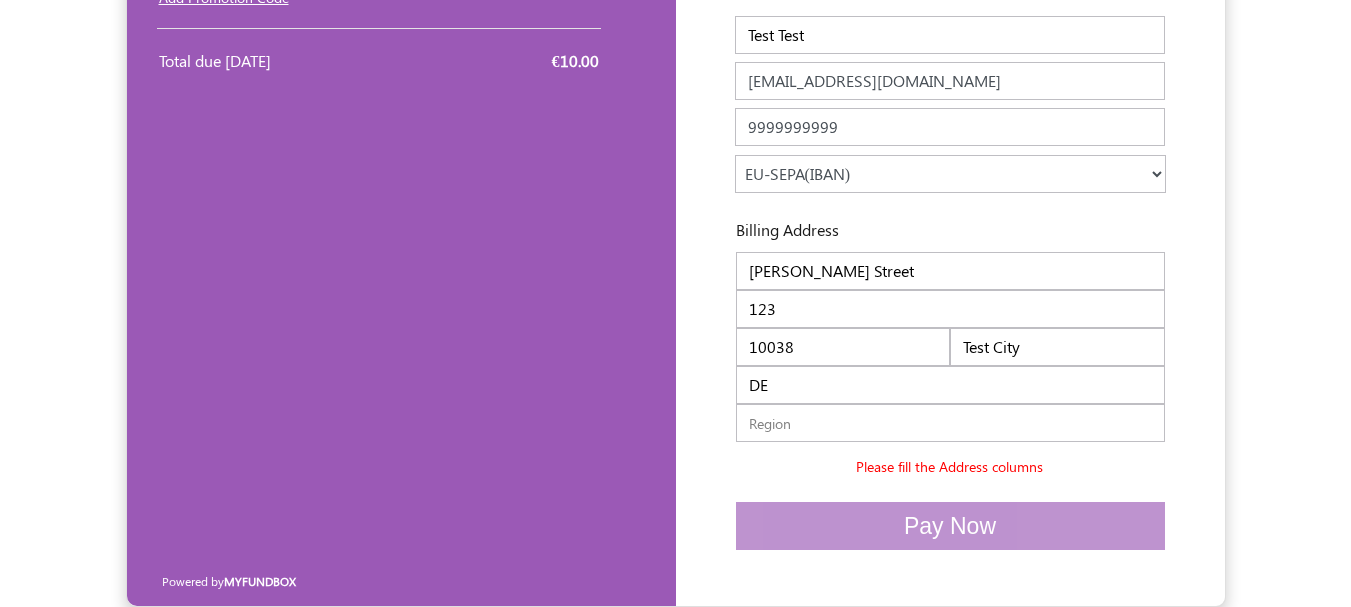 click at bounding box center (950, 423) 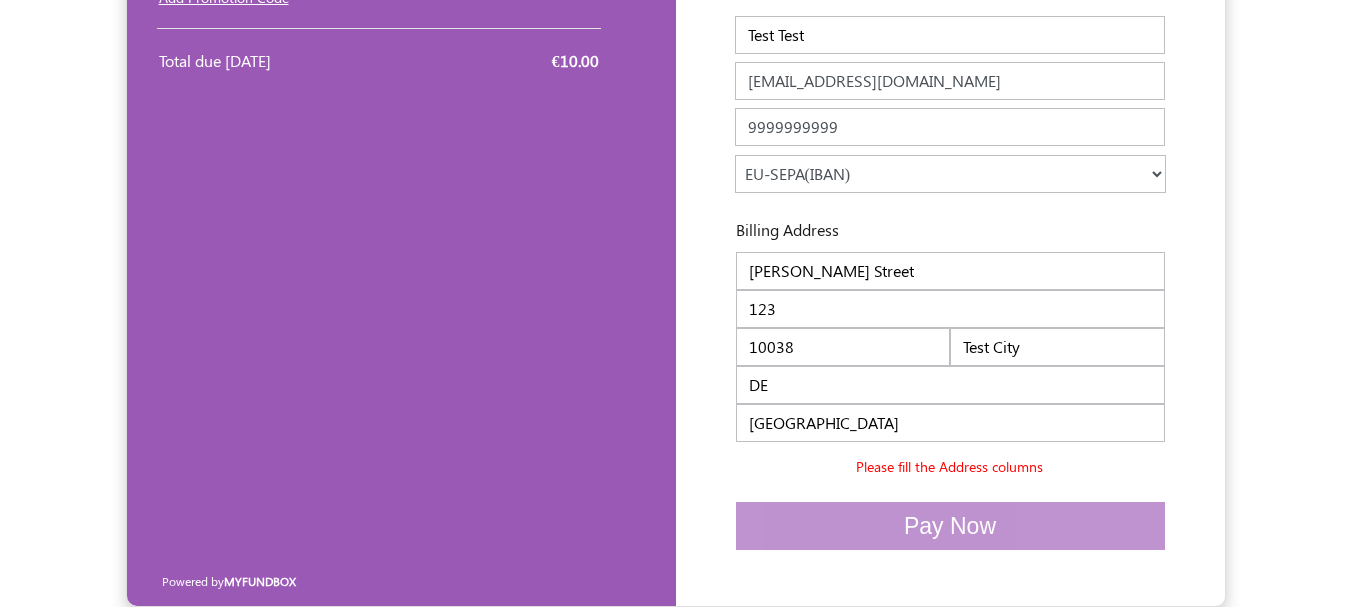 click on "Billing Address
William Street
123
10038
Test City
New York
DE
Tamil Nadu
Please fill the Address columns" at bounding box center (950, 346) 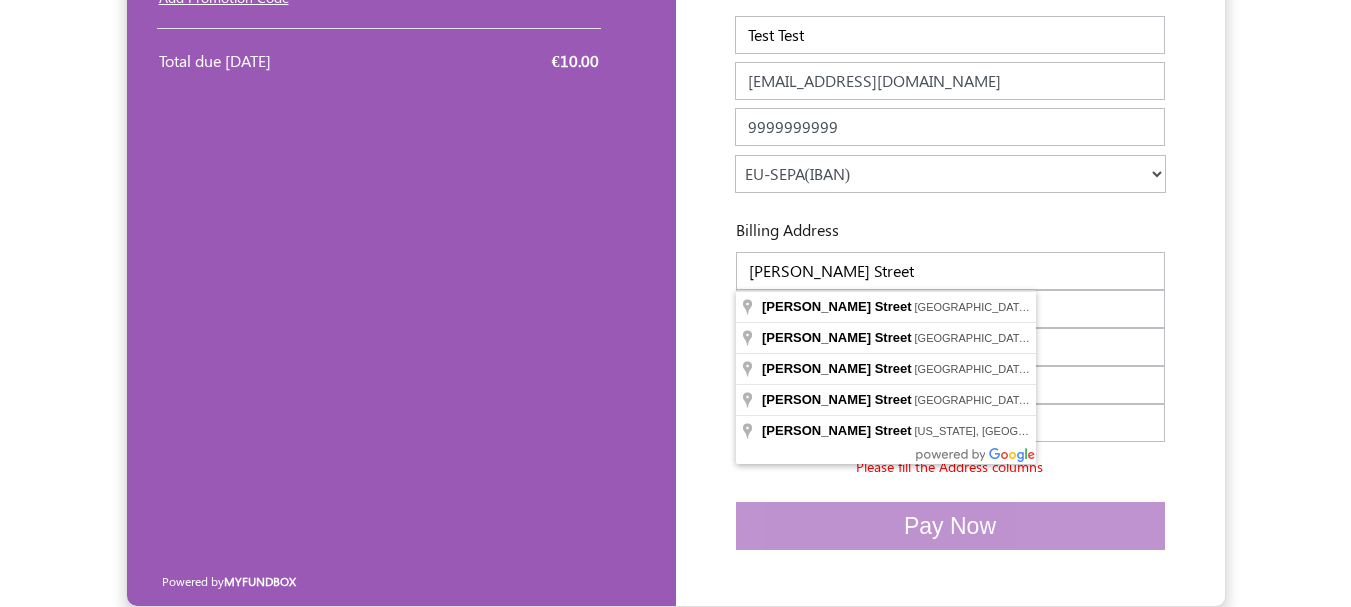 click on "Billing Address" at bounding box center [950, 233] 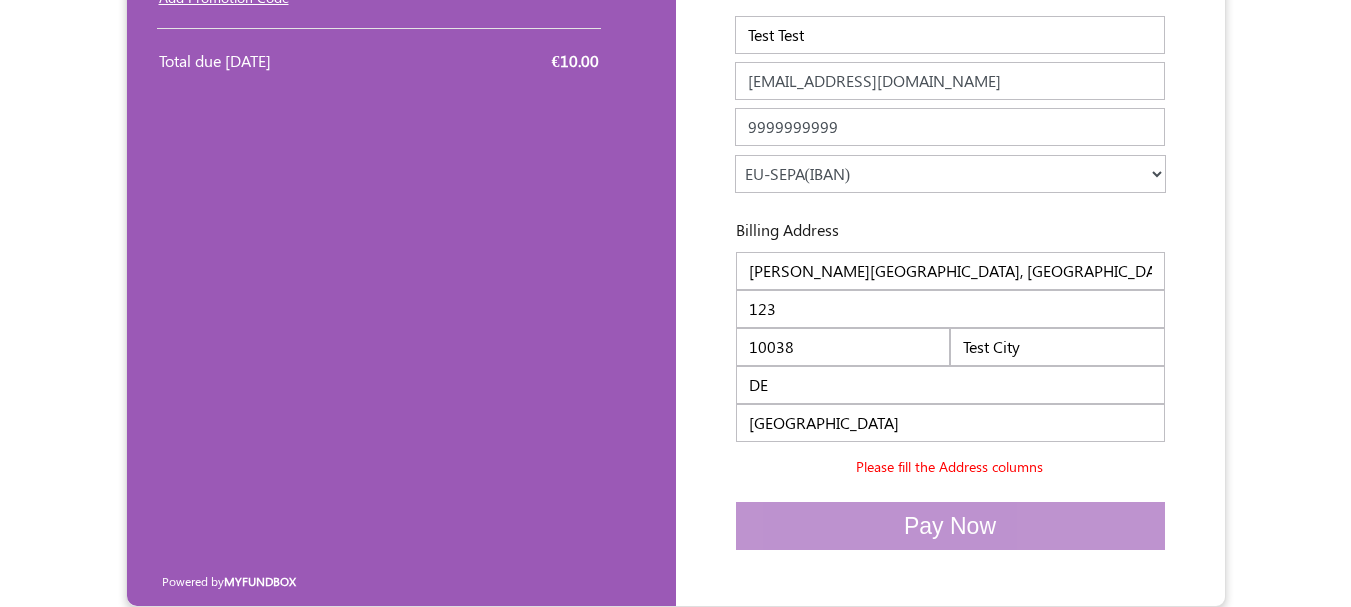type on "William Street" 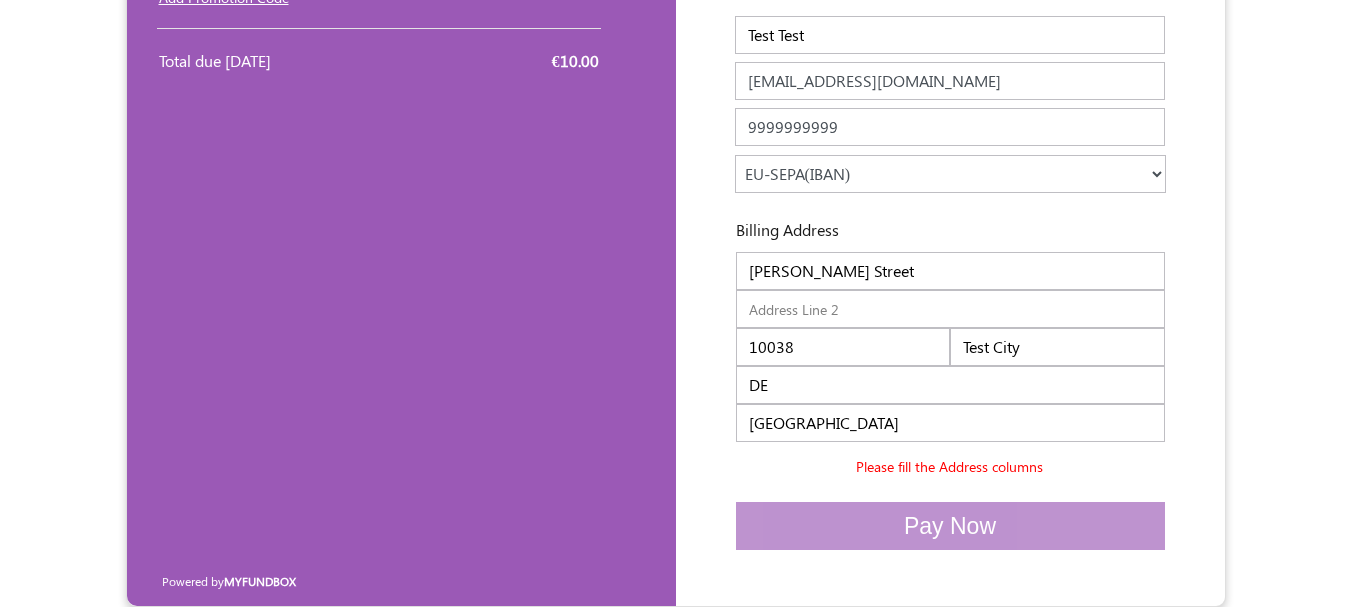 type on "6000" 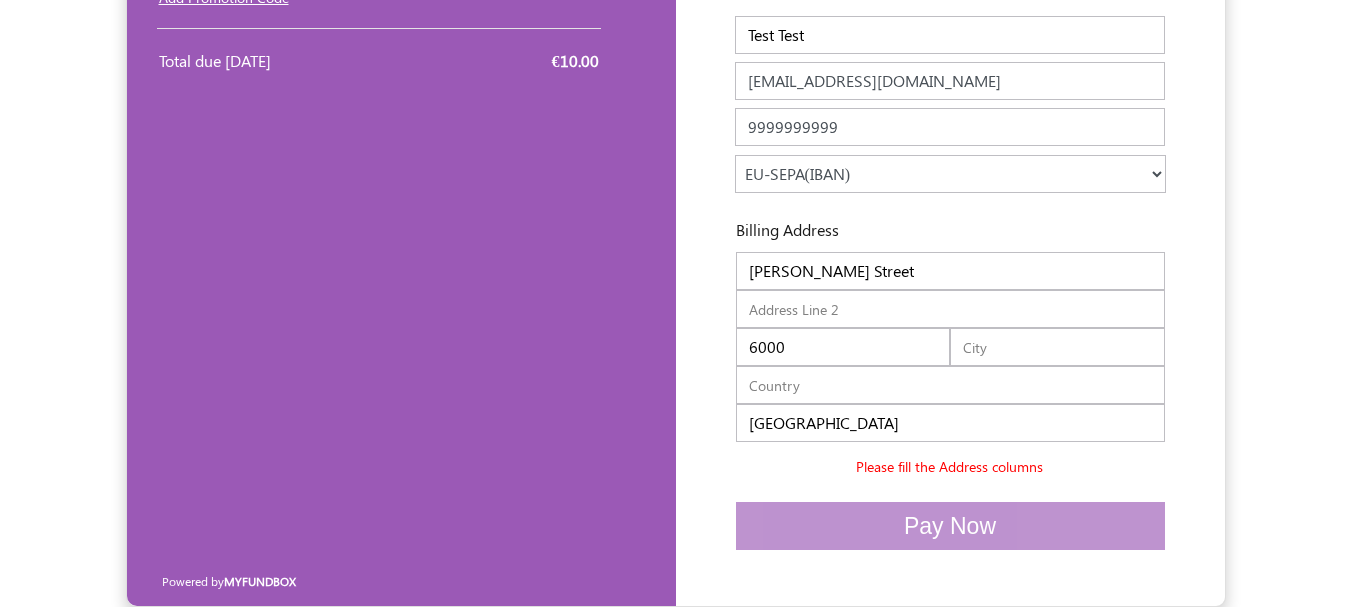 click on "William Street" at bounding box center [950, 271] 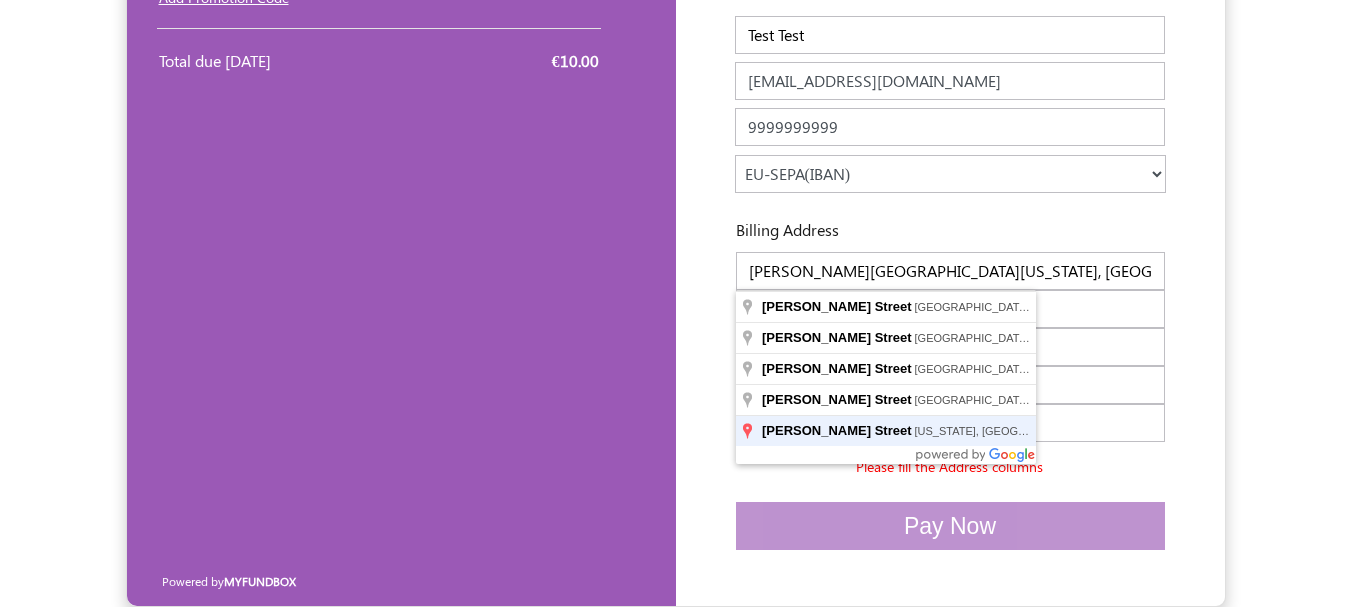 type on "William Street" 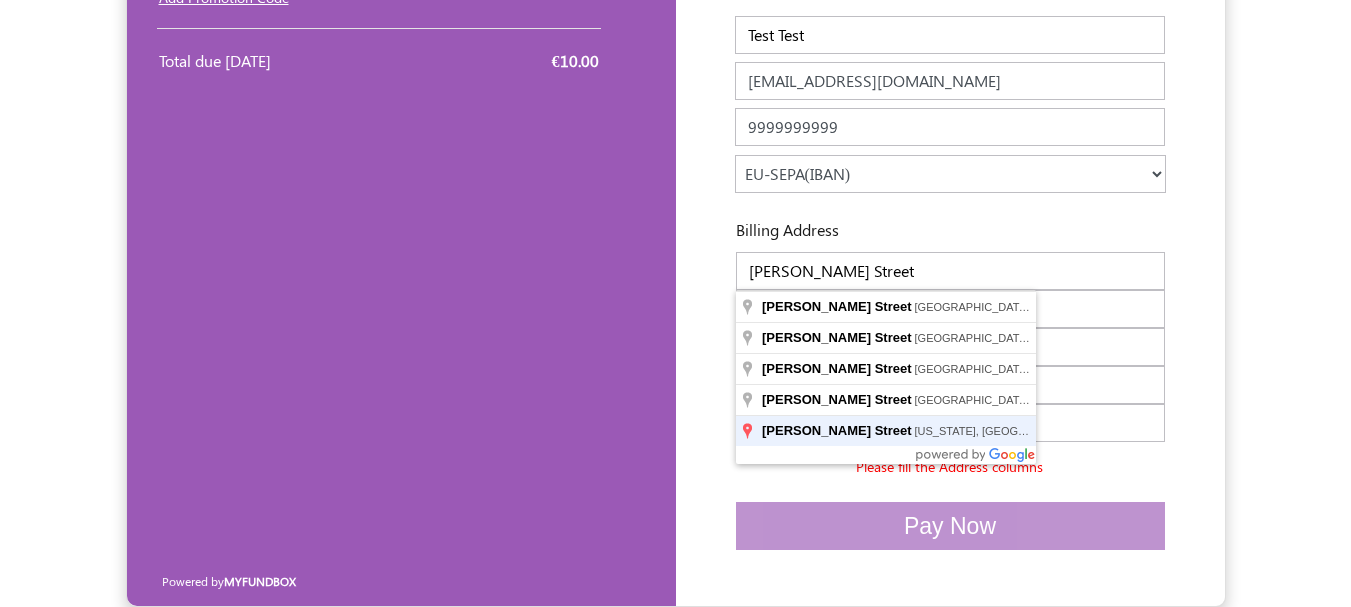 type 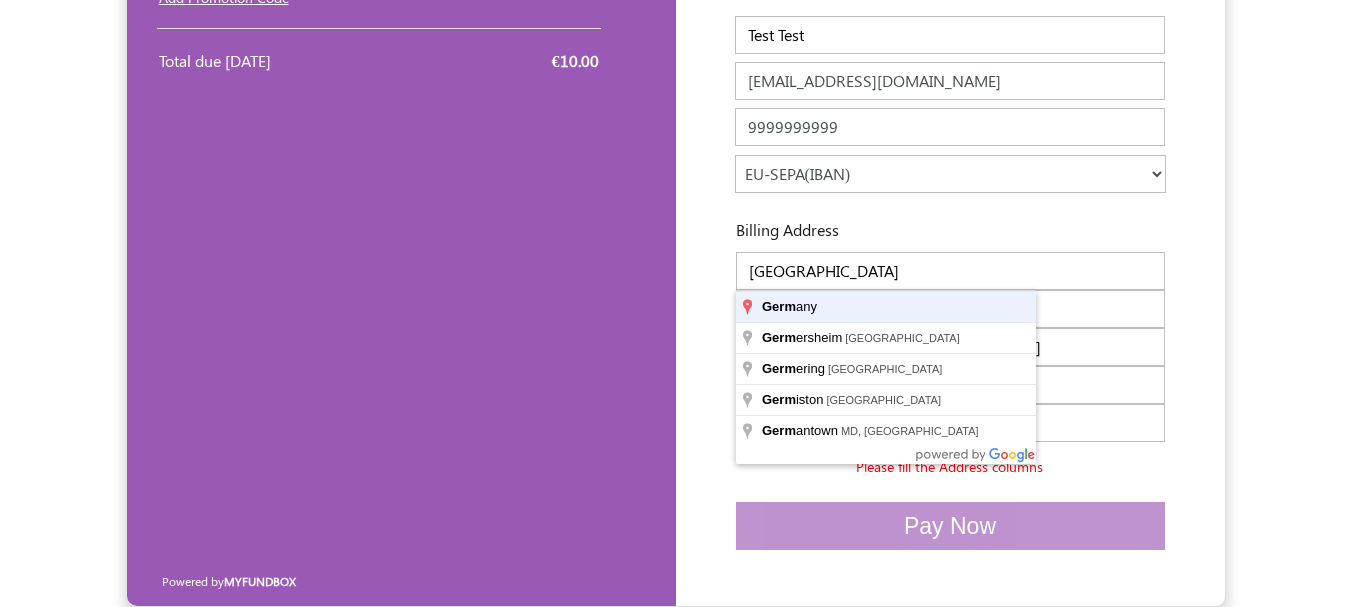 type on "Germany" 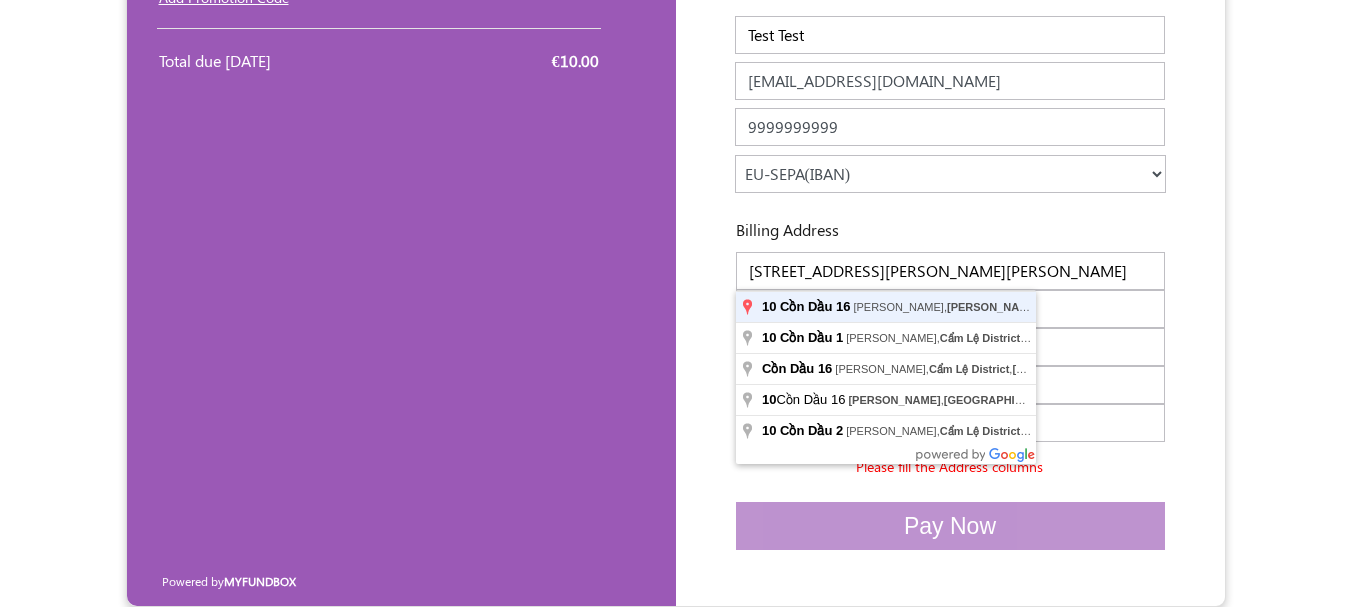scroll, scrollTop: 0, scrollLeft: 0, axis: both 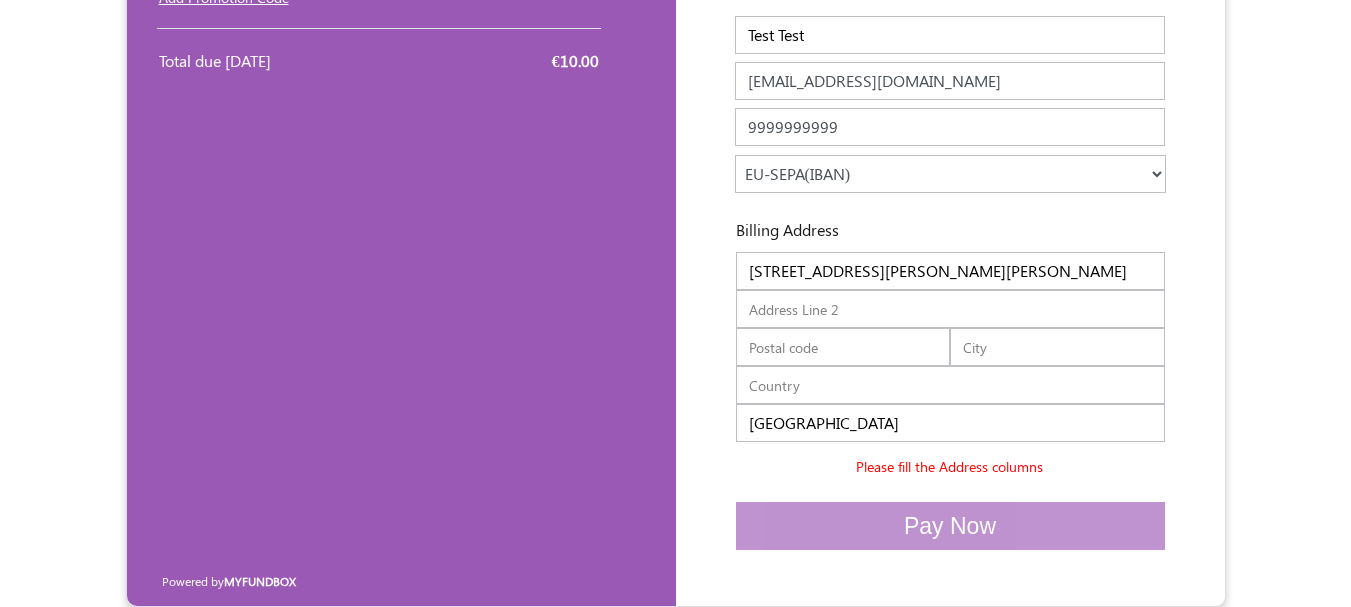 type on "Cồn Dầu 16" 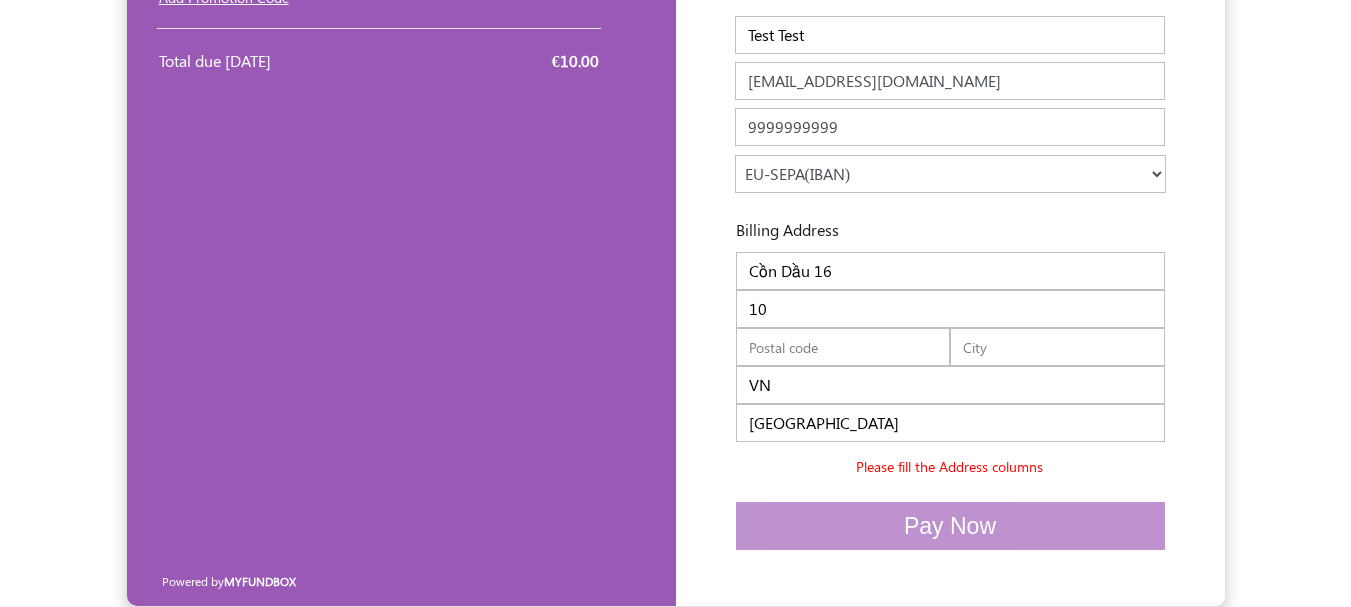 click on "Enter your details
Company Name
Name
Test Test
Name should be atleast 3 characters
IBAN
Please enter valid IBAN number
IBAN of this region is currently not supported. Click here to know the supported countries.
IBAN
Please enter valid IBAN number
10" at bounding box center [950, 249] 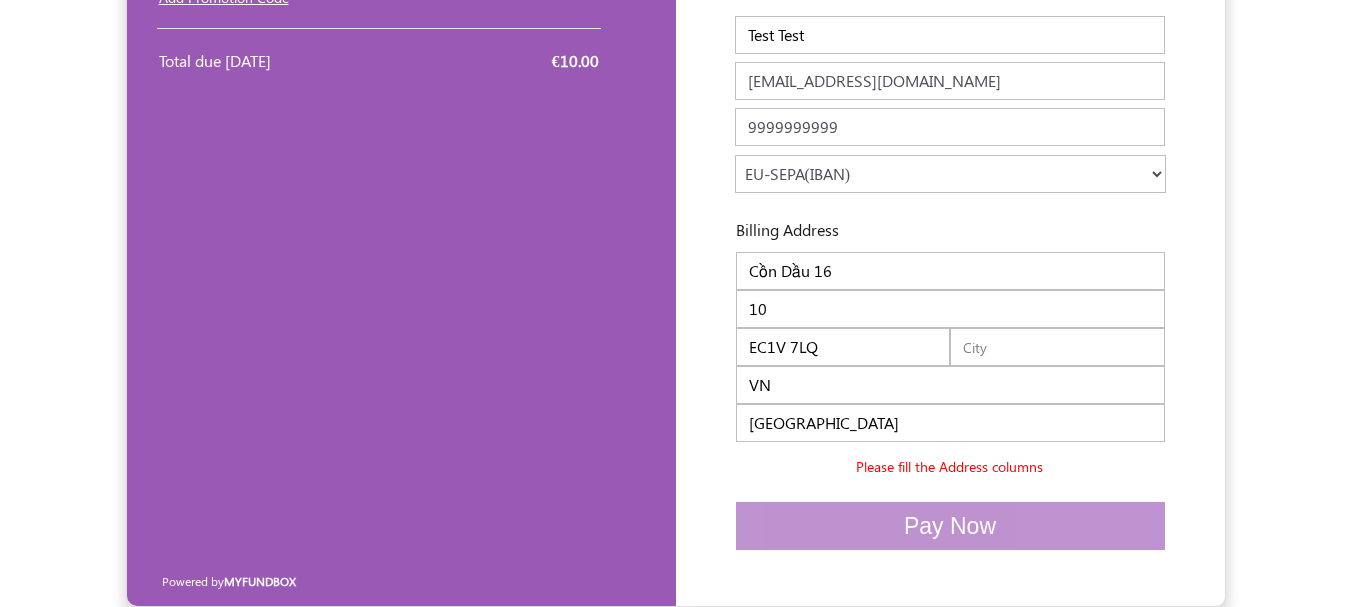 click at bounding box center [1057, 347] 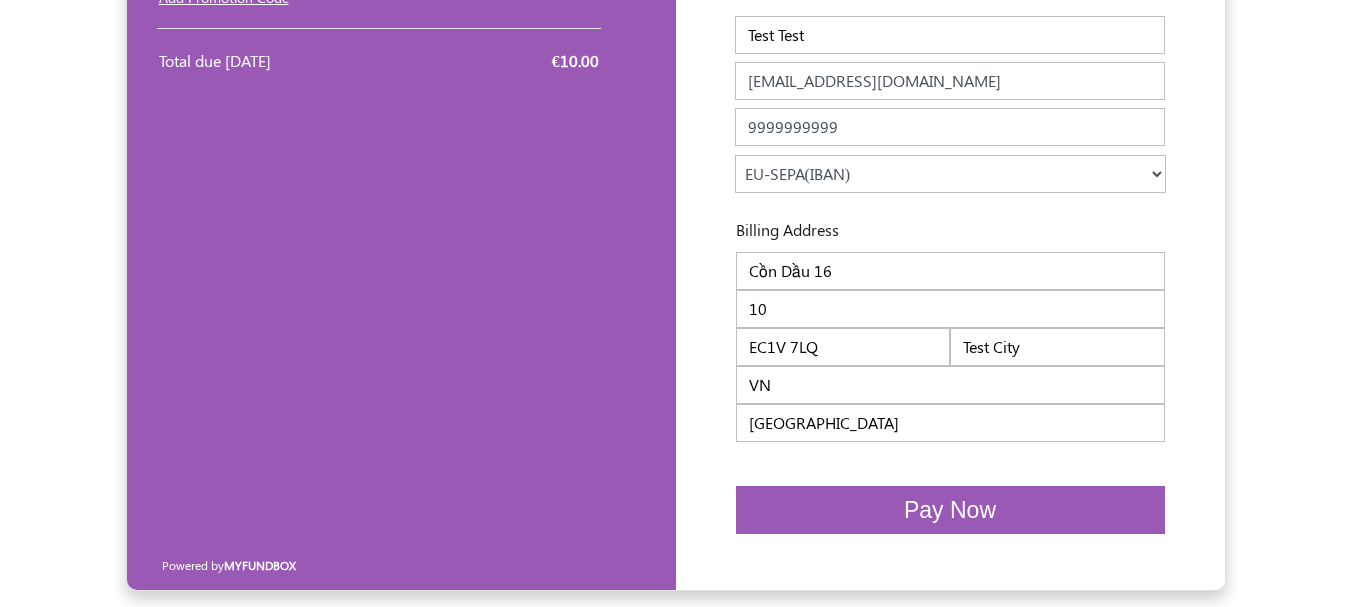 click on "Pay Now" at bounding box center (950, 510) 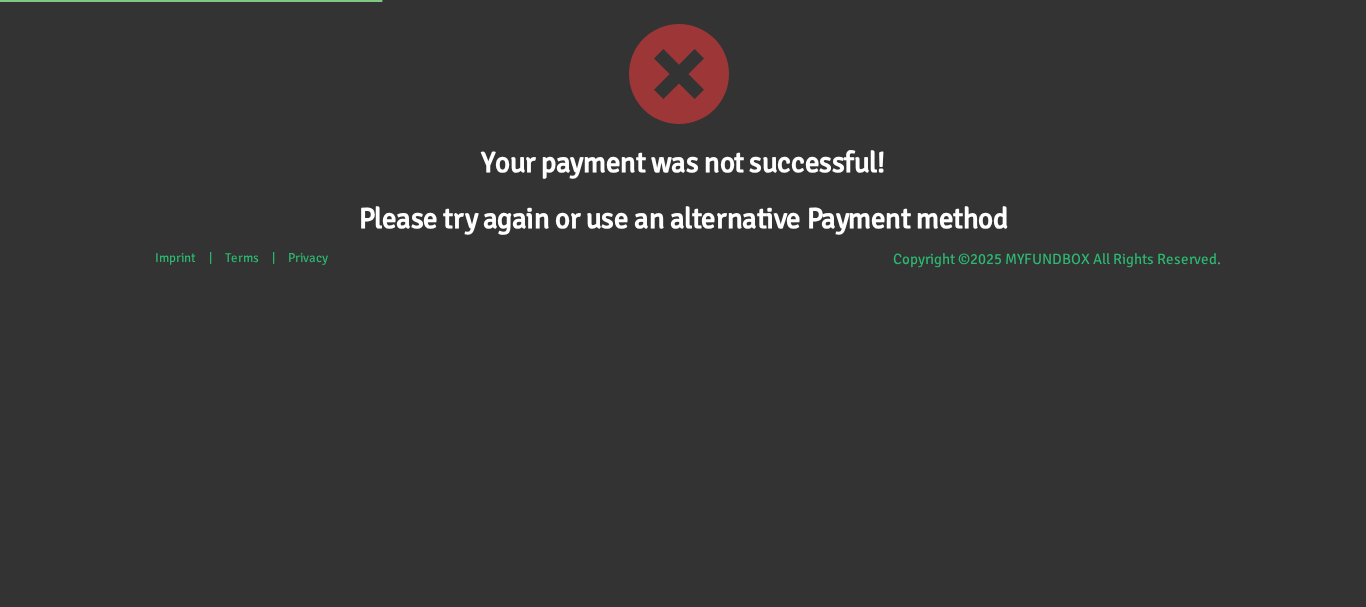 scroll, scrollTop: 0, scrollLeft: 0, axis: both 